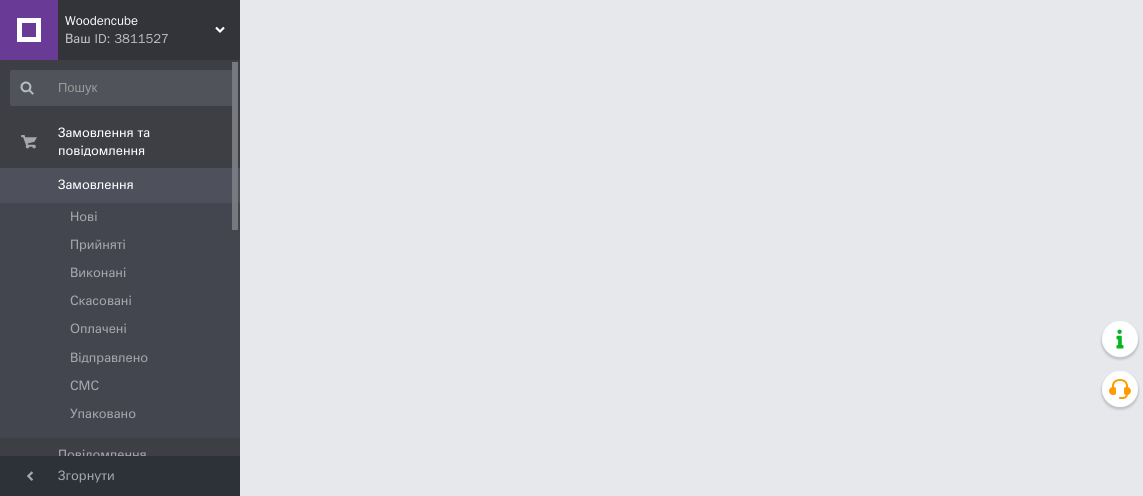 scroll, scrollTop: 0, scrollLeft: 0, axis: both 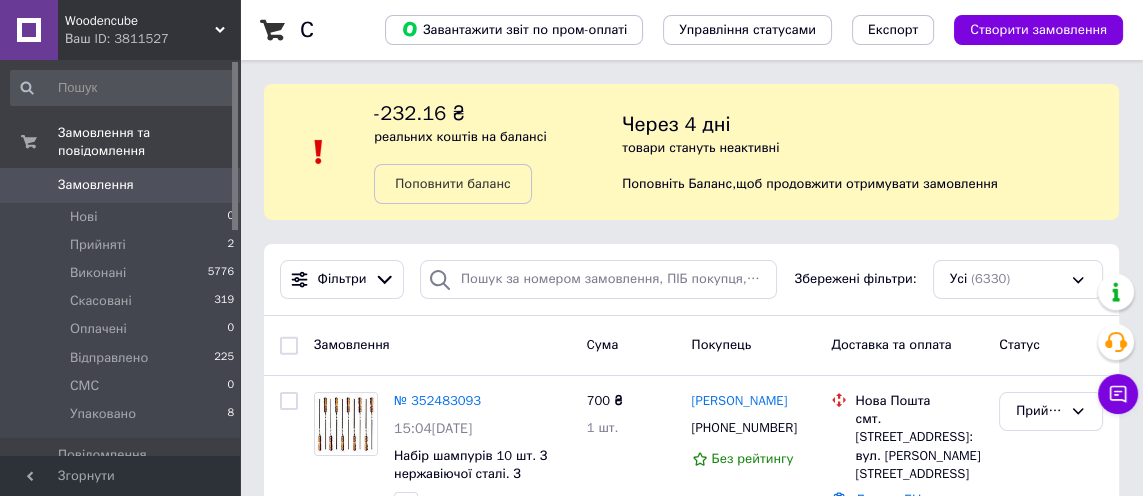 click on "Упаковано 8" at bounding box center (123, 419) 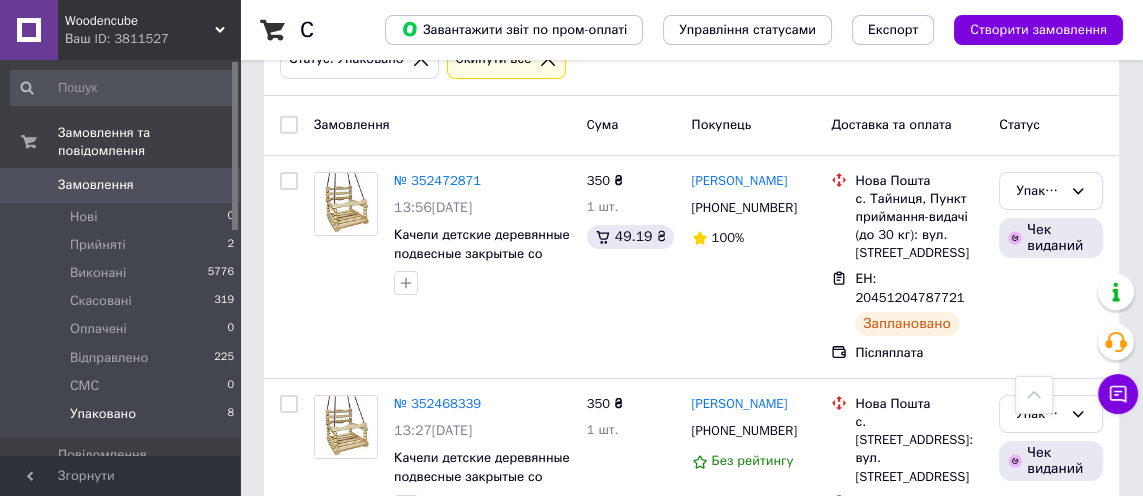 scroll, scrollTop: 278, scrollLeft: 0, axis: vertical 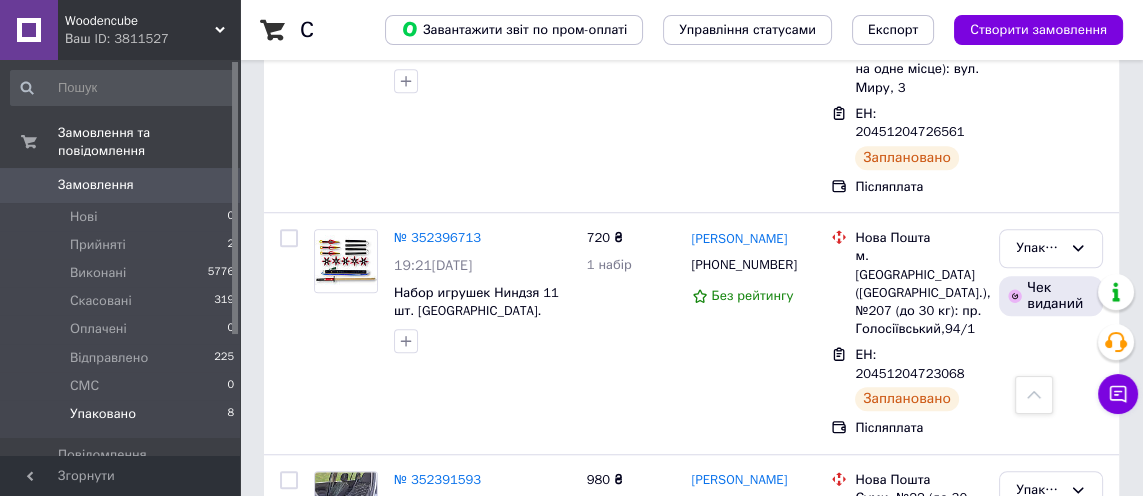 click 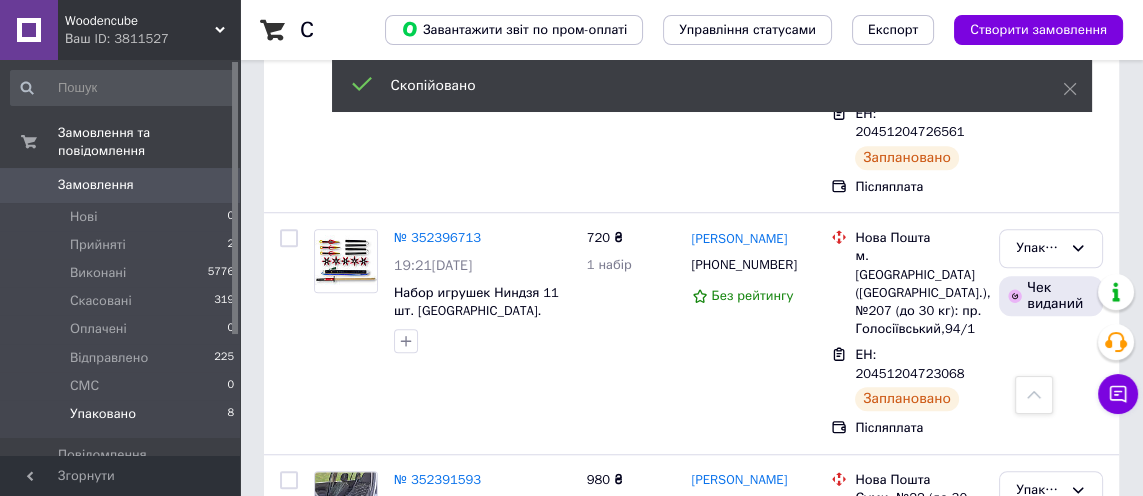 click on "[PHONE_NUMBER]" at bounding box center [744, 506] 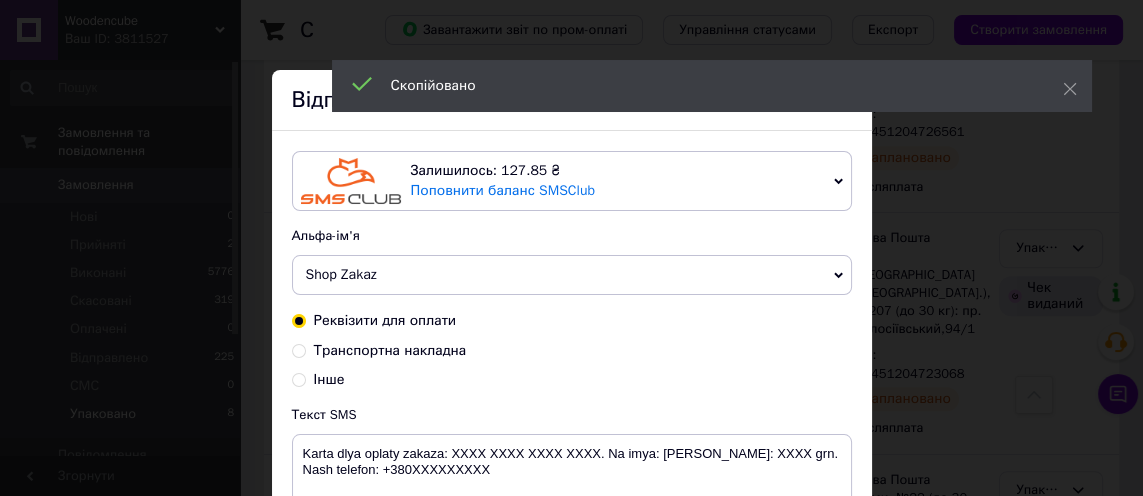 click on "Транспортна накладна" at bounding box center (390, 350) 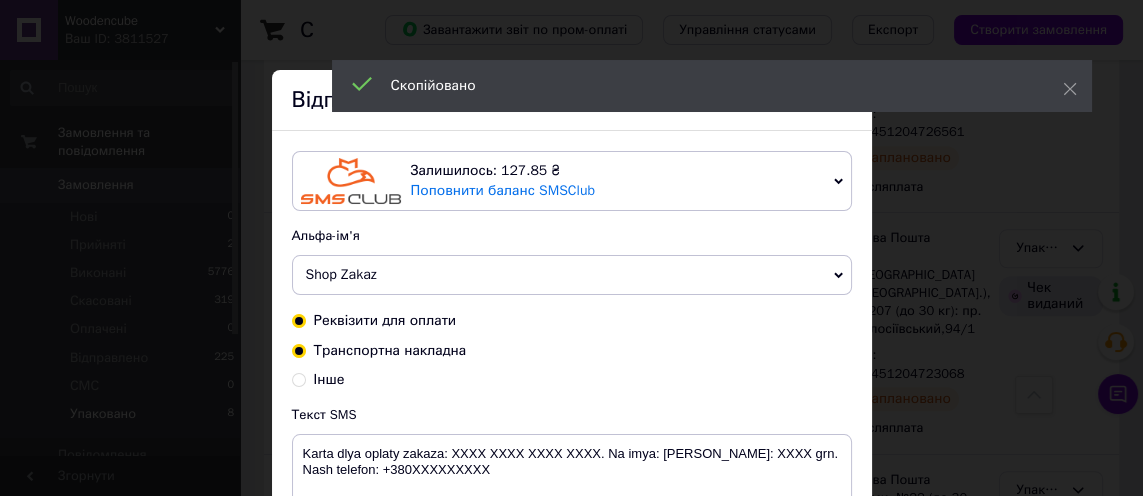 radio on "true" 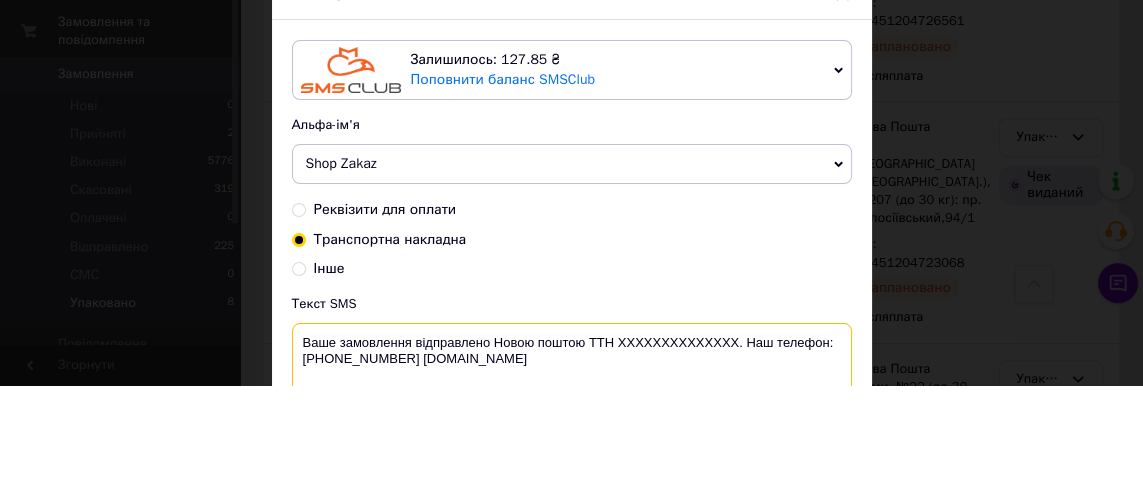 scroll, scrollTop: 1665, scrollLeft: 0, axis: vertical 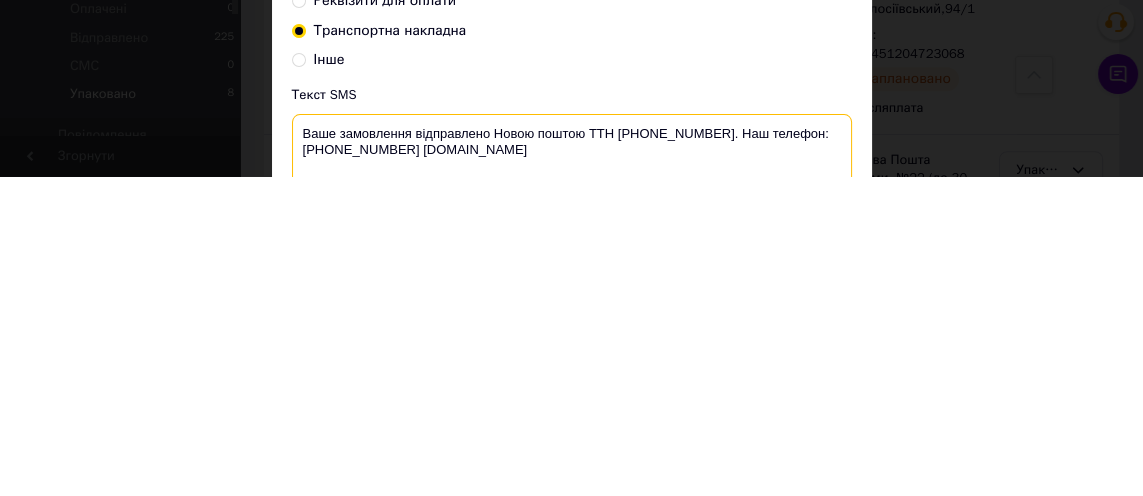 type on "Ваше замовлення відправлено Новою поштою ТТН [PHONE_NUMBER]. Наш телефон:[PHONE_NUMBER] [DOMAIN_NAME]" 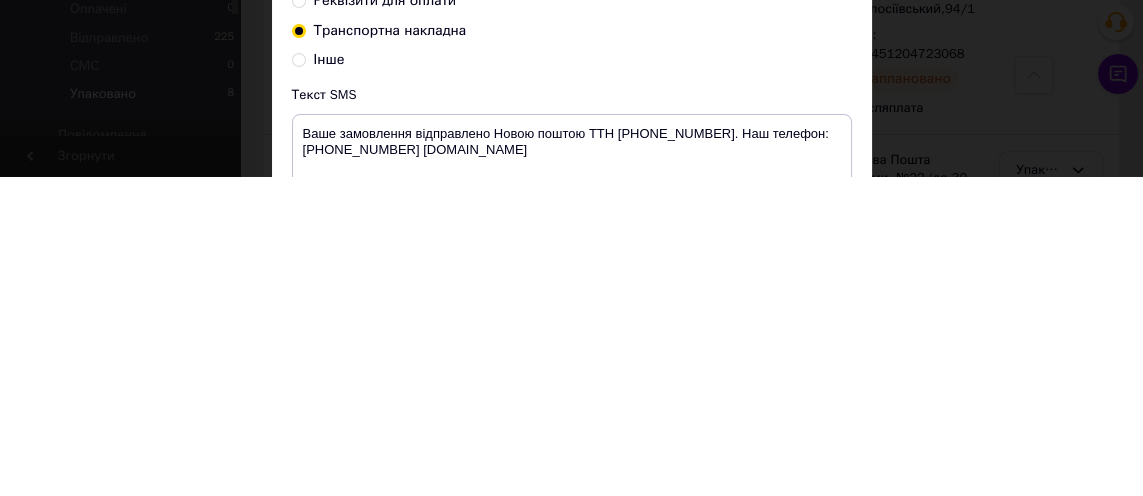 click on "Відправити" at bounding box center (795, 599) 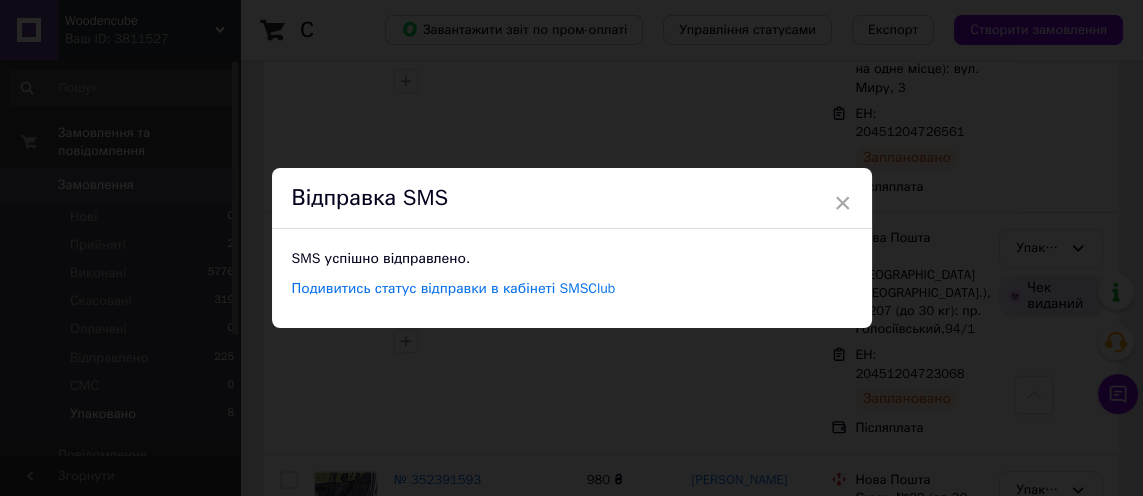 click on "×" at bounding box center (843, 203) 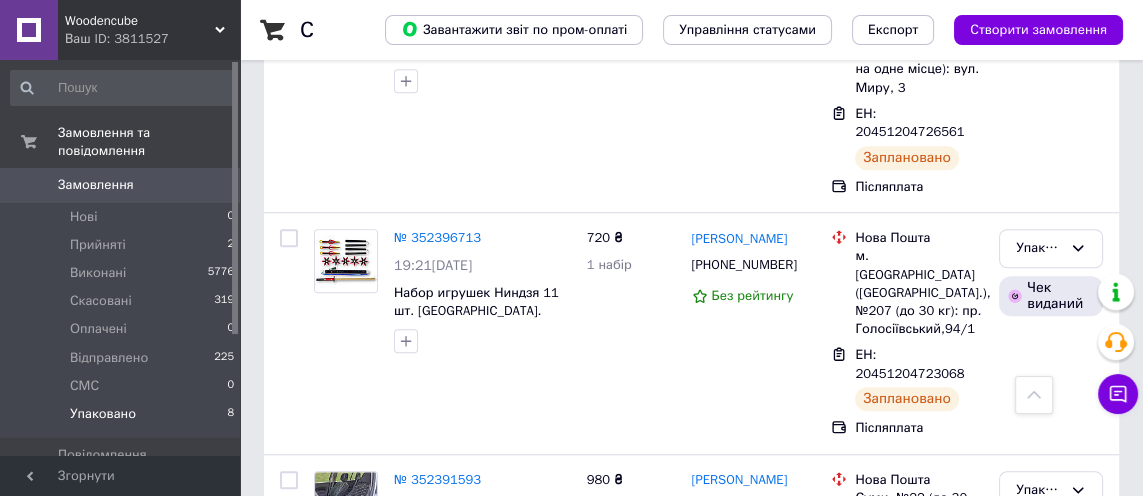click on "Упаковано" at bounding box center [1039, 490] 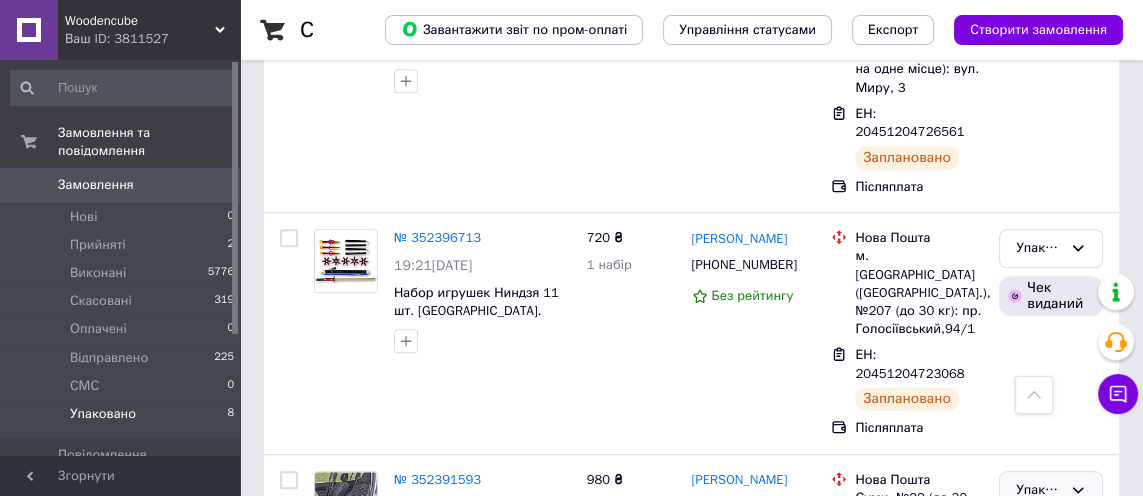 scroll, scrollTop: 7, scrollLeft: 0, axis: vertical 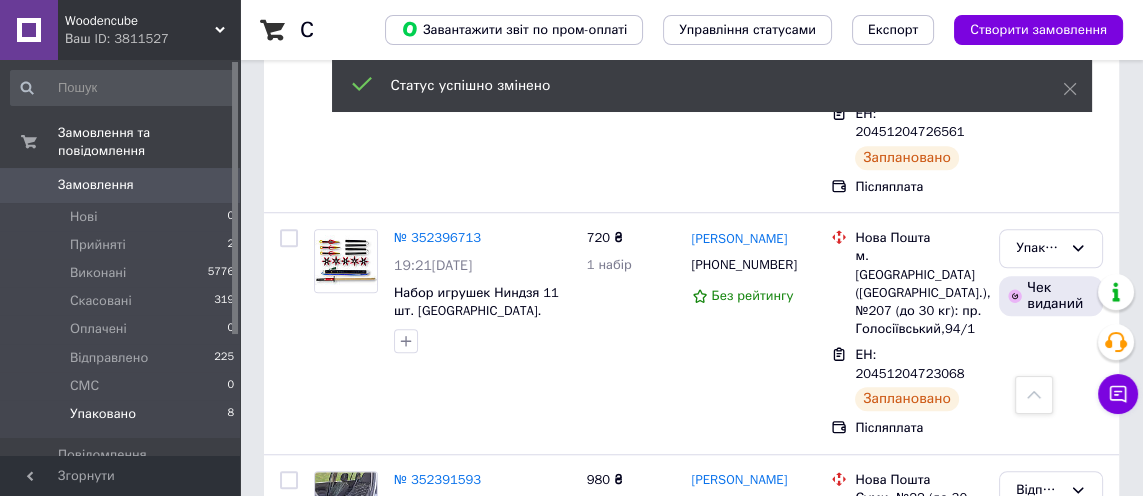click on "ЕН: 20451204723068" at bounding box center [910, 364] 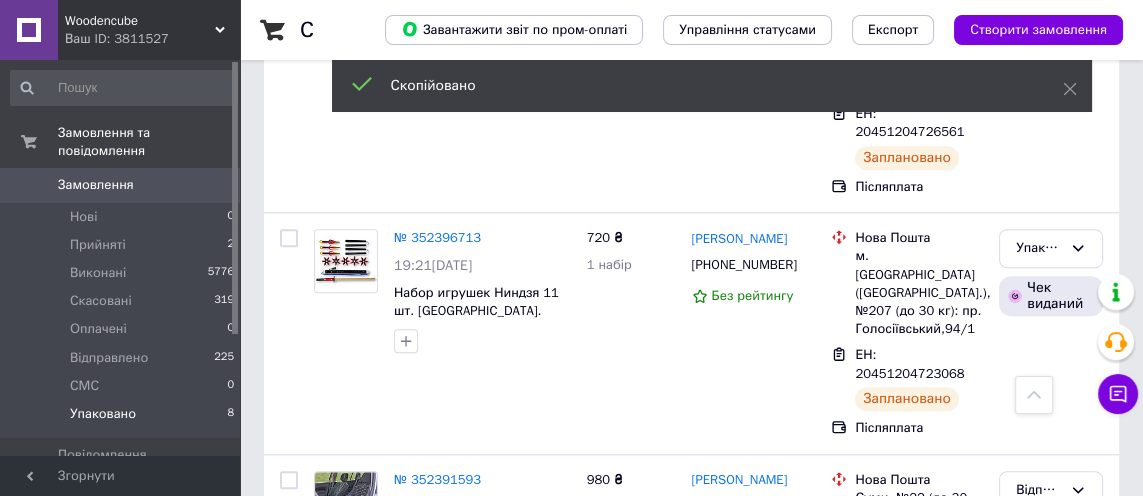 click on "[PHONE_NUMBER]" at bounding box center (744, 264) 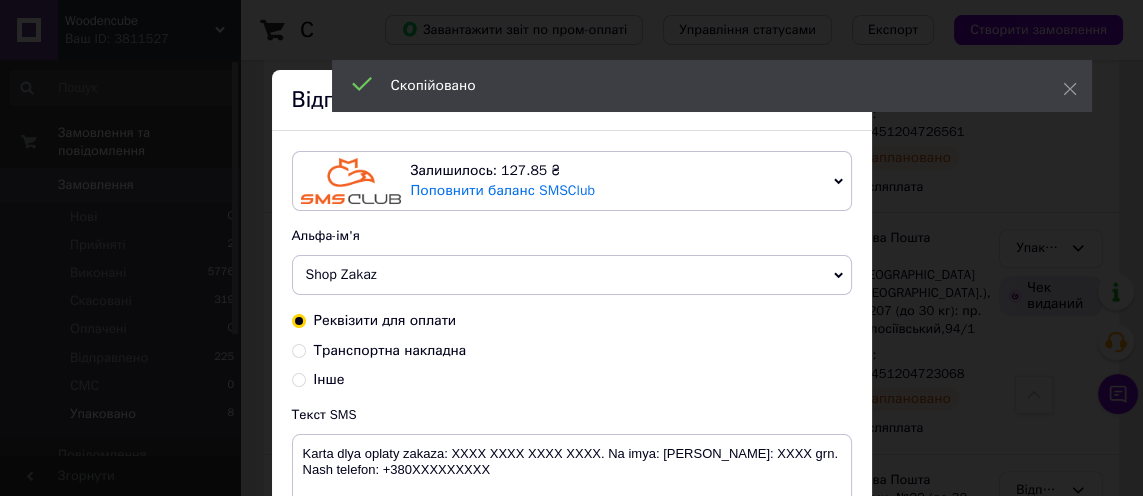 click on "Транспортна накладна" at bounding box center (390, 350) 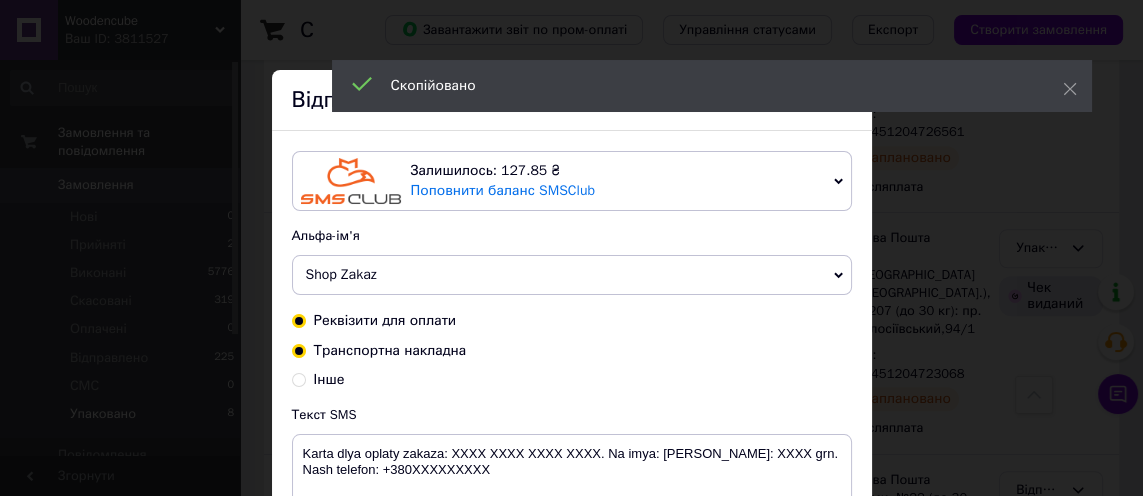 radio on "true" 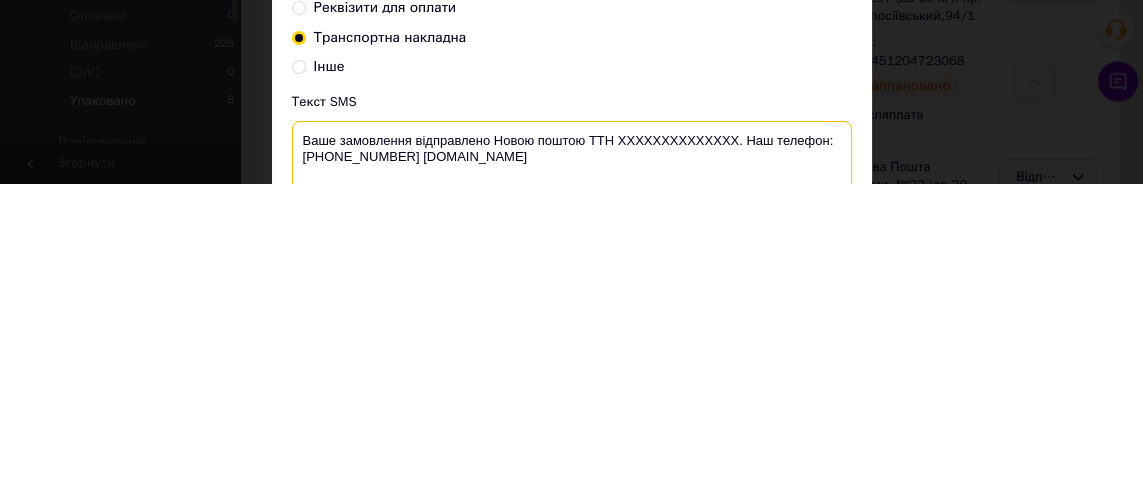 scroll, scrollTop: 1665, scrollLeft: 0, axis: vertical 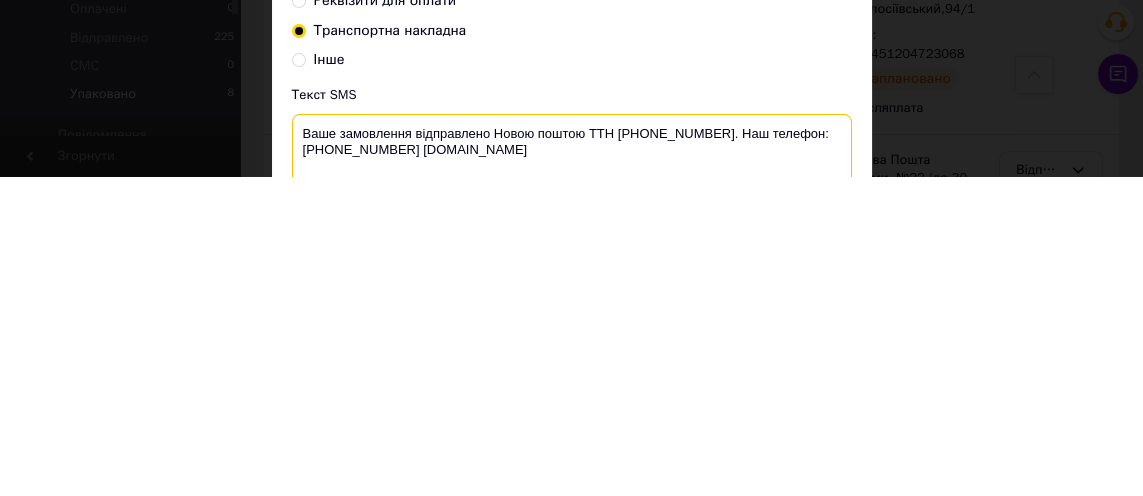 type on "Ваше замовлення відправлено Новою поштою ТТН [PHONE_NUMBER]. Наш телефон:[PHONE_NUMBER] [DOMAIN_NAME]" 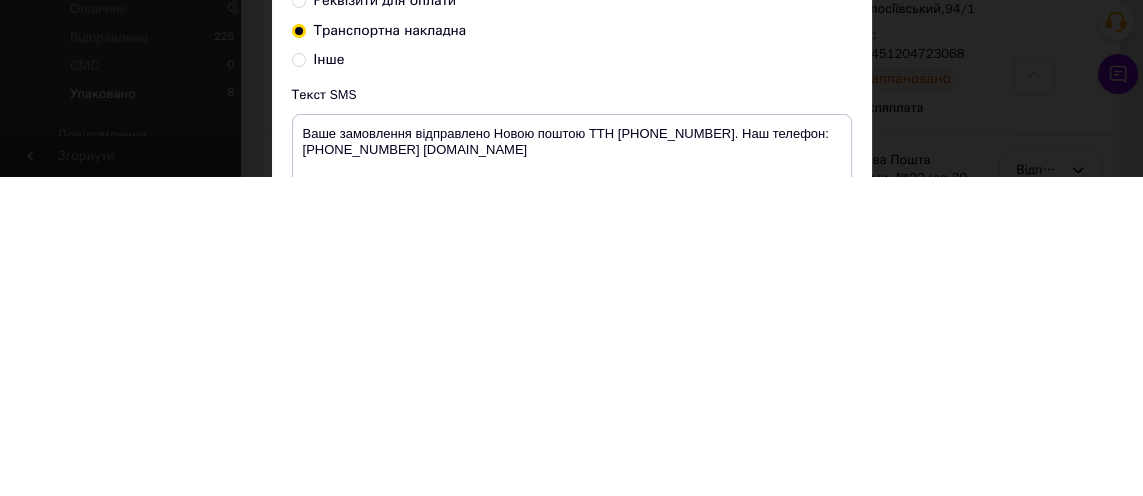 click on "Відправити" at bounding box center (795, 599) 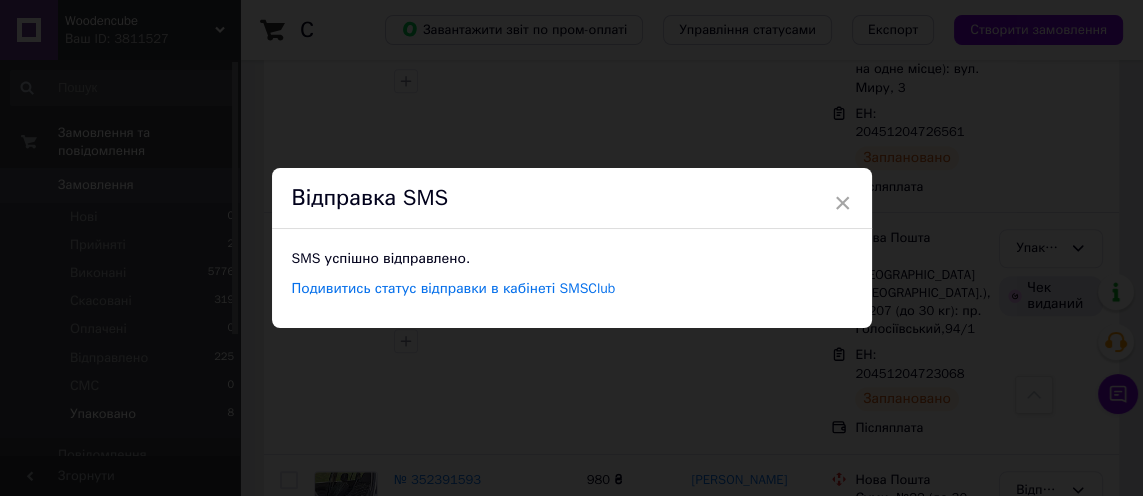 click on "×" at bounding box center (843, 203) 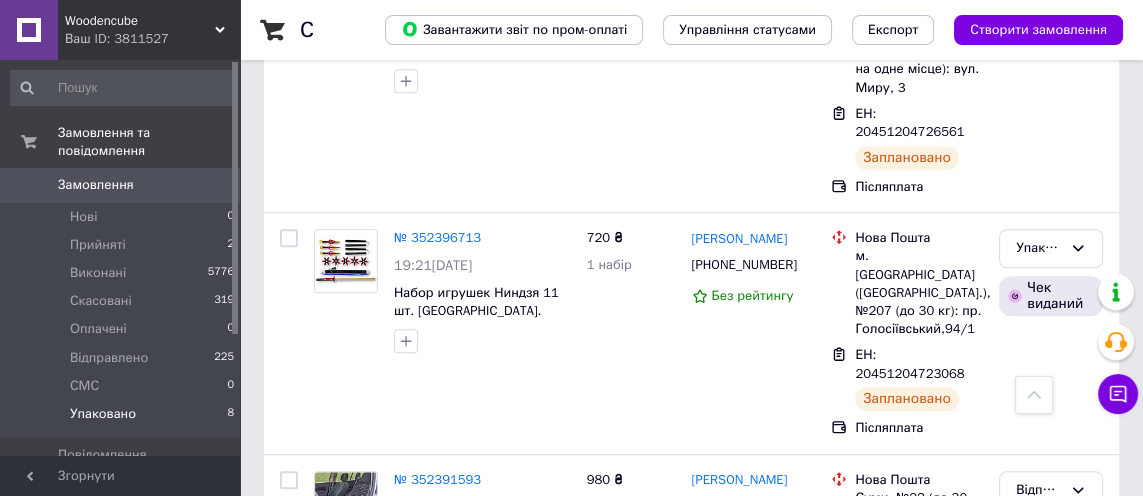 click 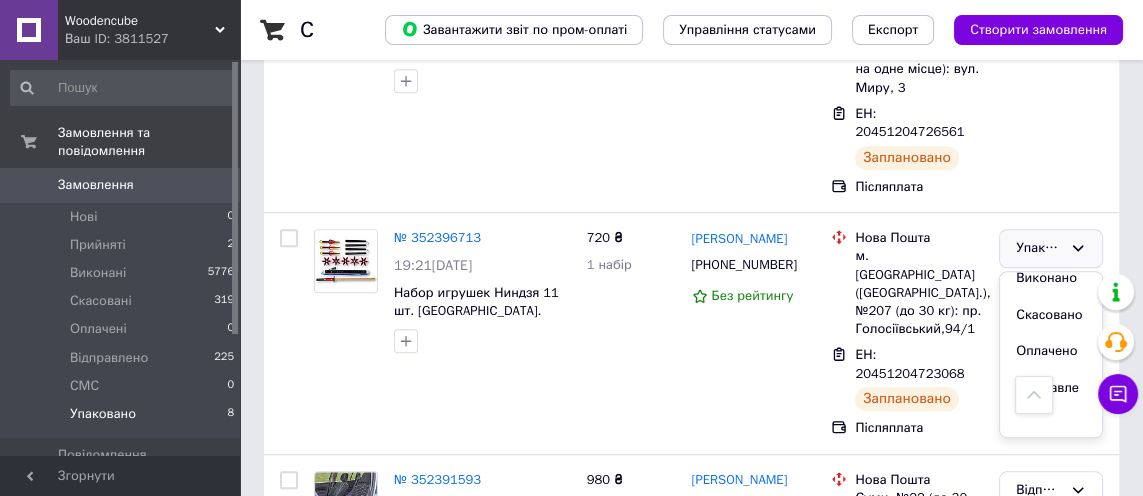scroll, scrollTop: 74, scrollLeft: 0, axis: vertical 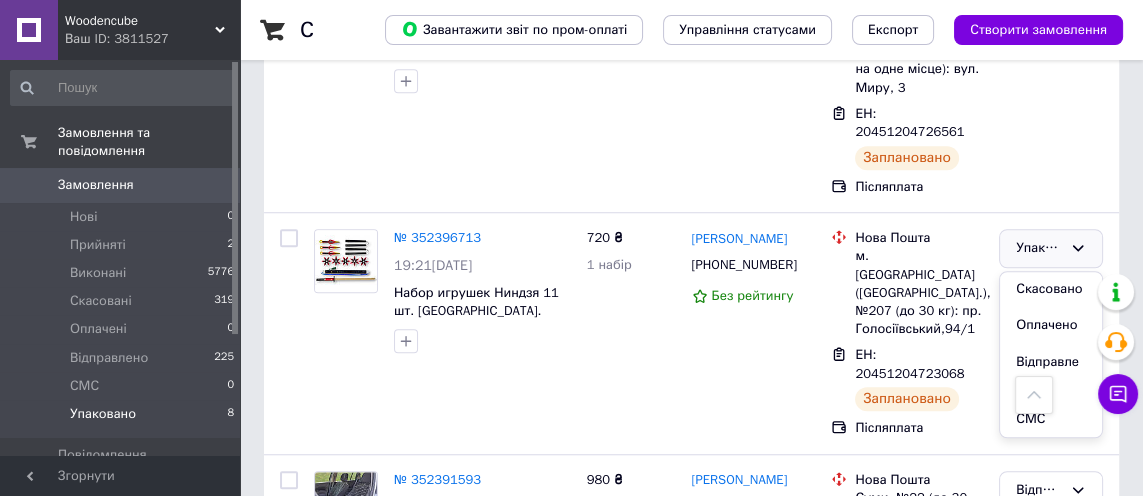 click on "Відправлено" at bounding box center [1051, 372] 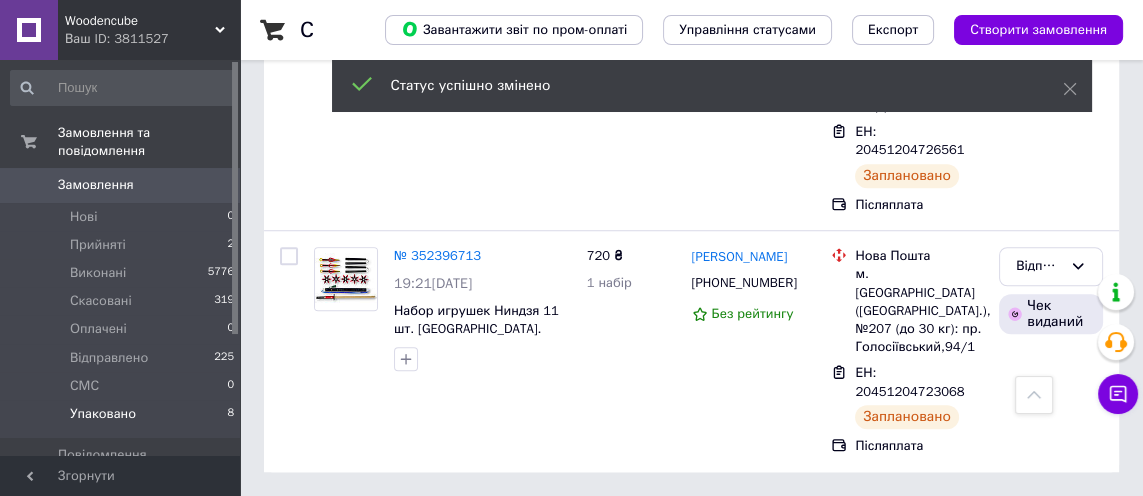 scroll, scrollTop: 1461, scrollLeft: 0, axis: vertical 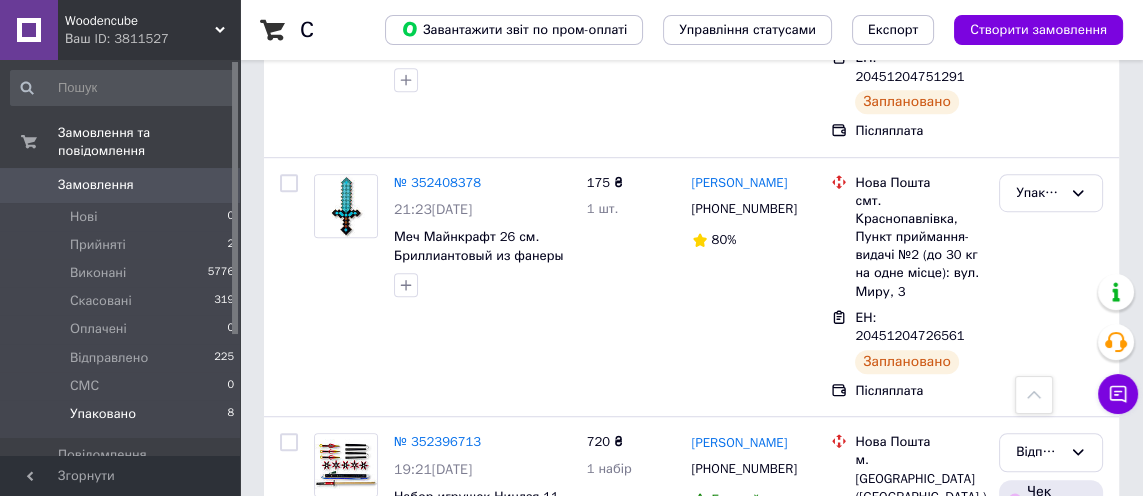 click 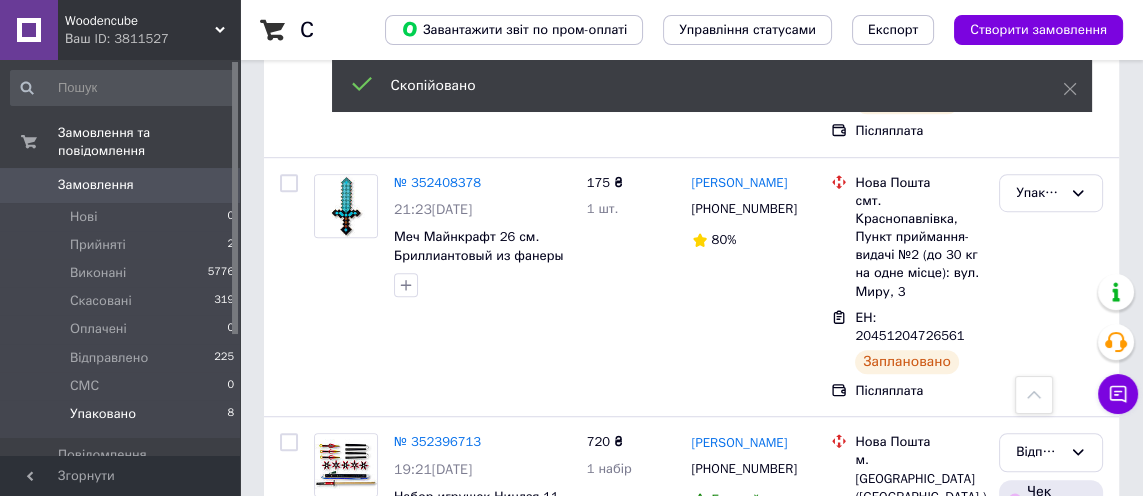 click on "[PHONE_NUMBER]" at bounding box center (744, 208) 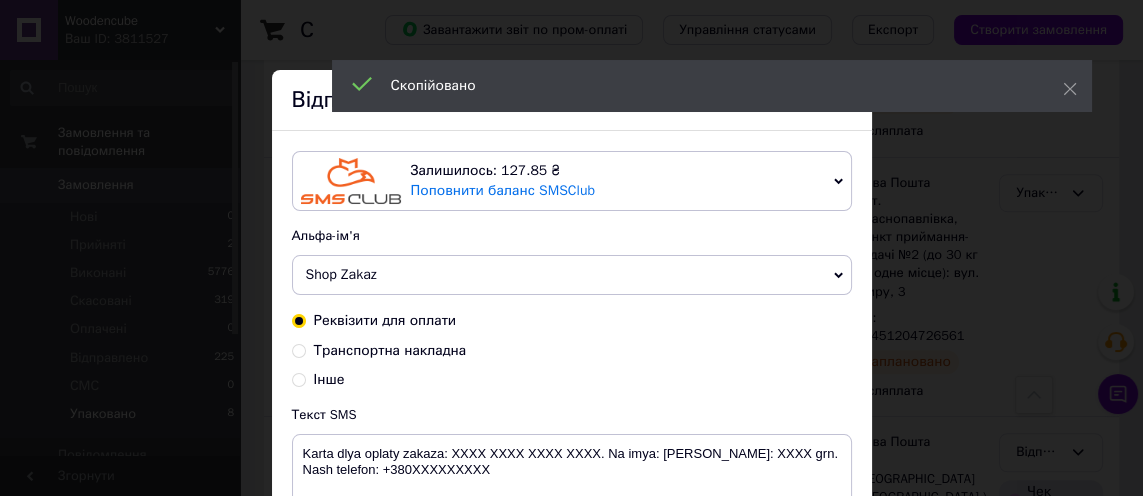 click on "Транспортна накладна" at bounding box center [390, 350] 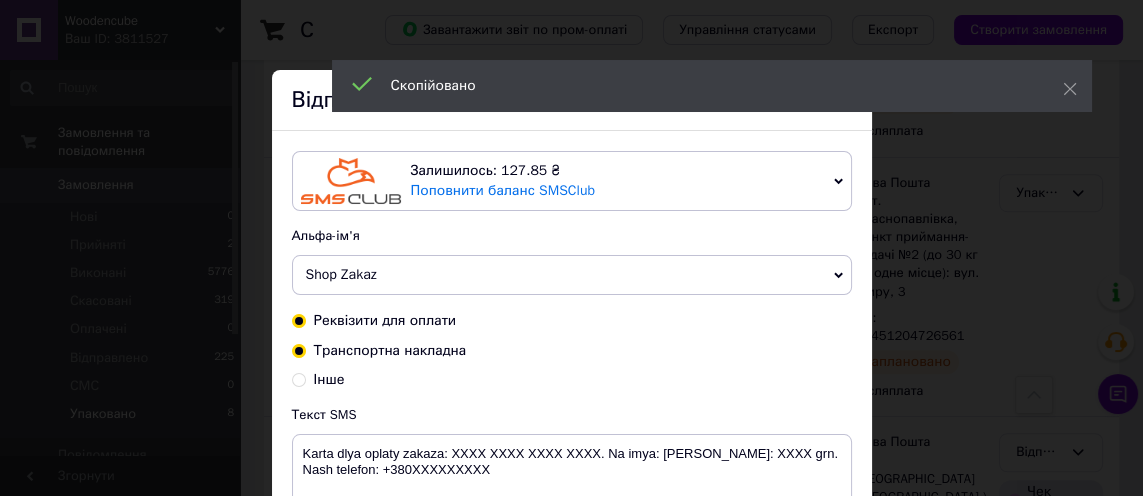 radio on "true" 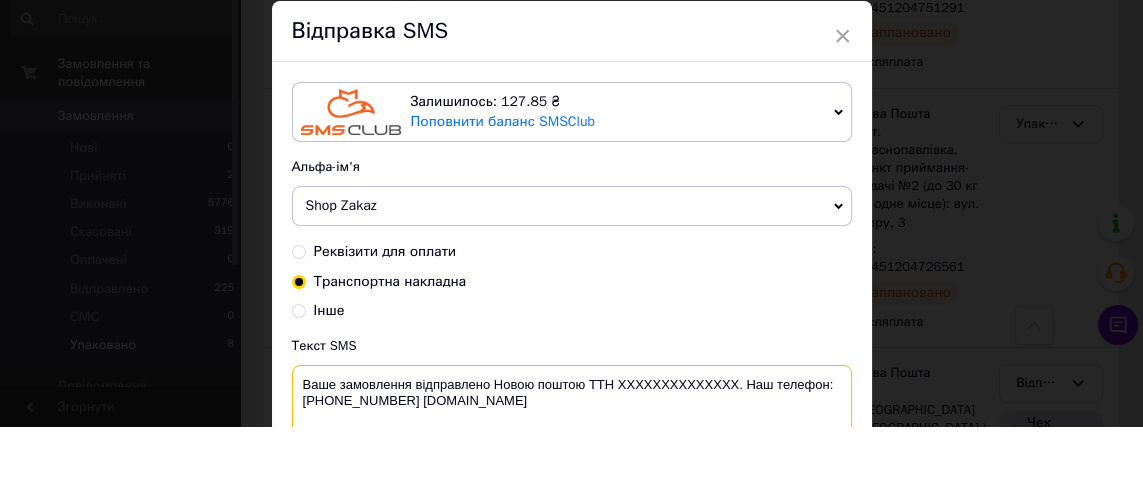 scroll, scrollTop: 1461, scrollLeft: 0, axis: vertical 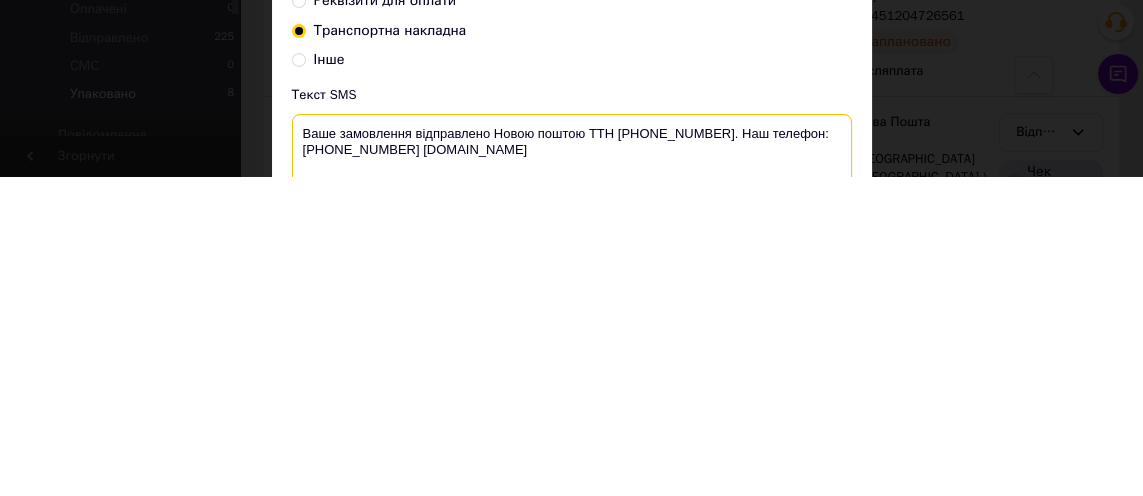 type on "Ваше замовлення відправлено Новою поштою ТТН [PHONE_NUMBER]. Наш телефон:[PHONE_NUMBER] [DOMAIN_NAME]" 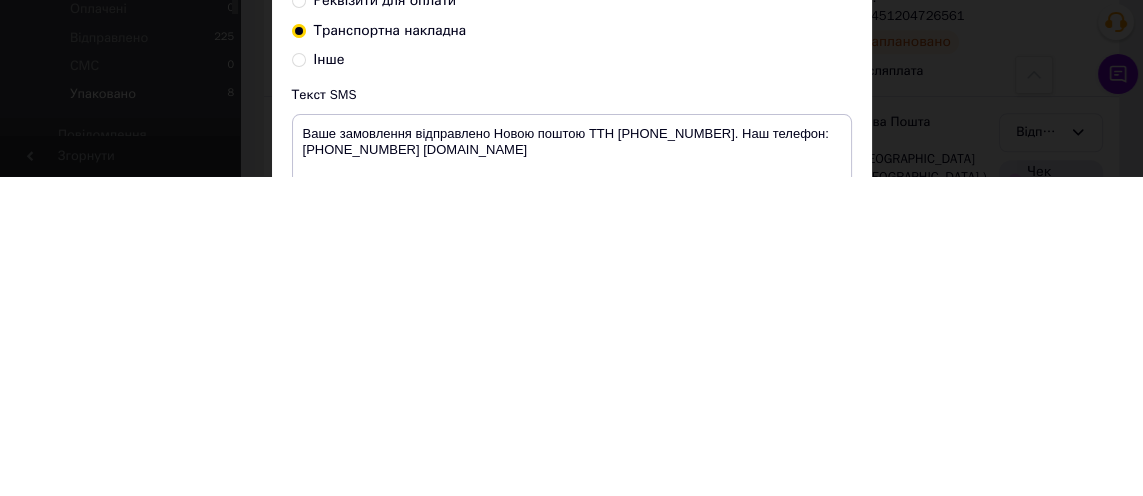 click on "Відправити" at bounding box center [795, 599] 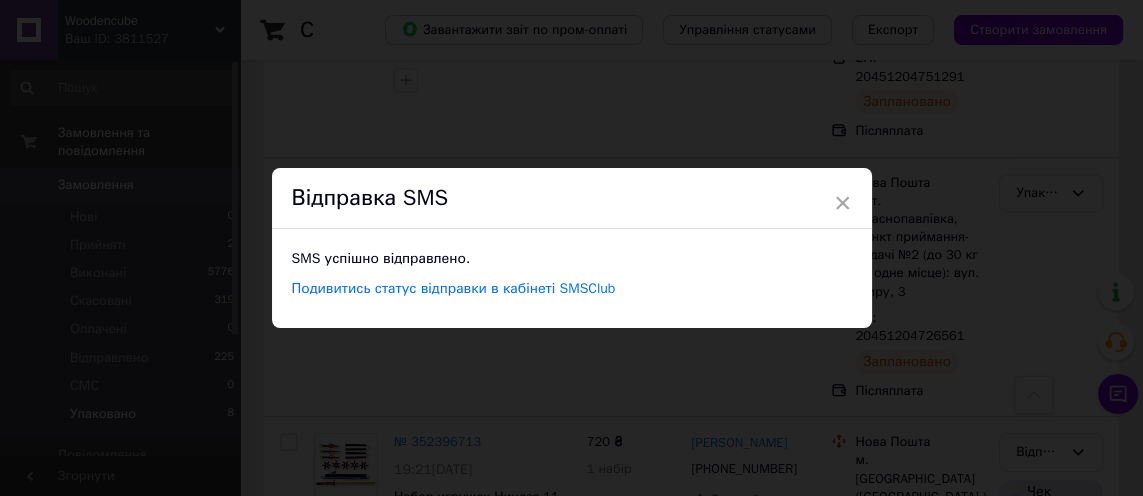 click on "×" at bounding box center (843, 203) 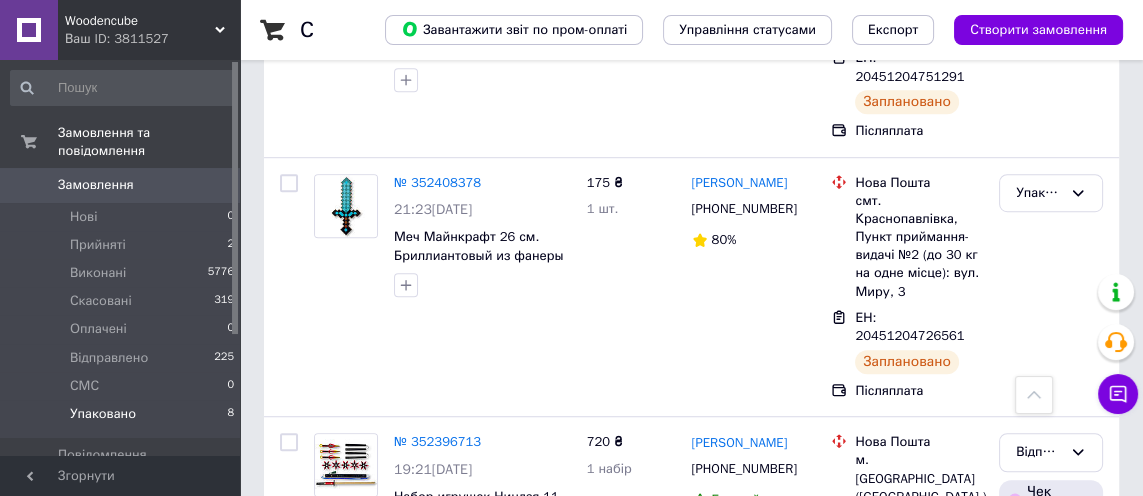click on "Упаковано" at bounding box center (1051, 193) 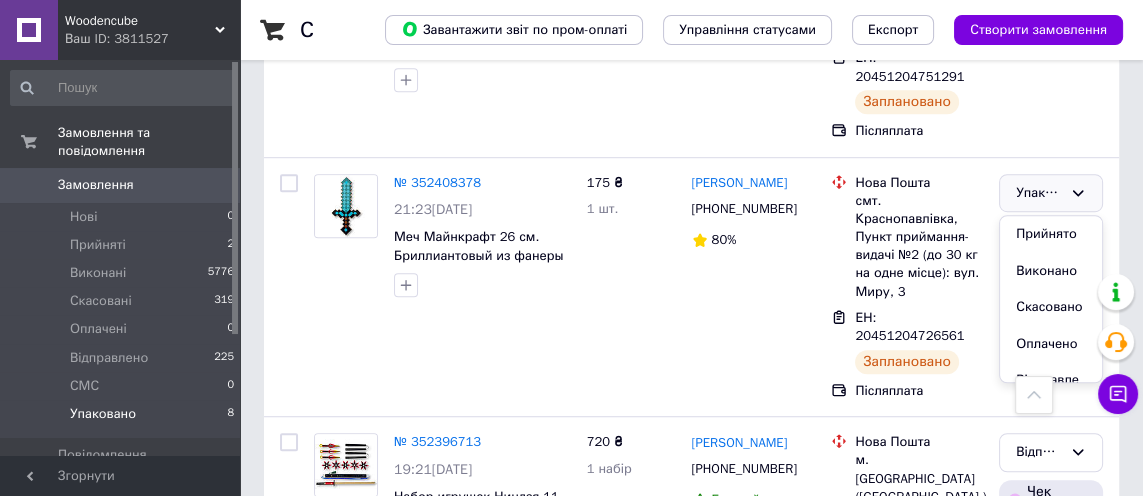scroll, scrollTop: 74, scrollLeft: 0, axis: vertical 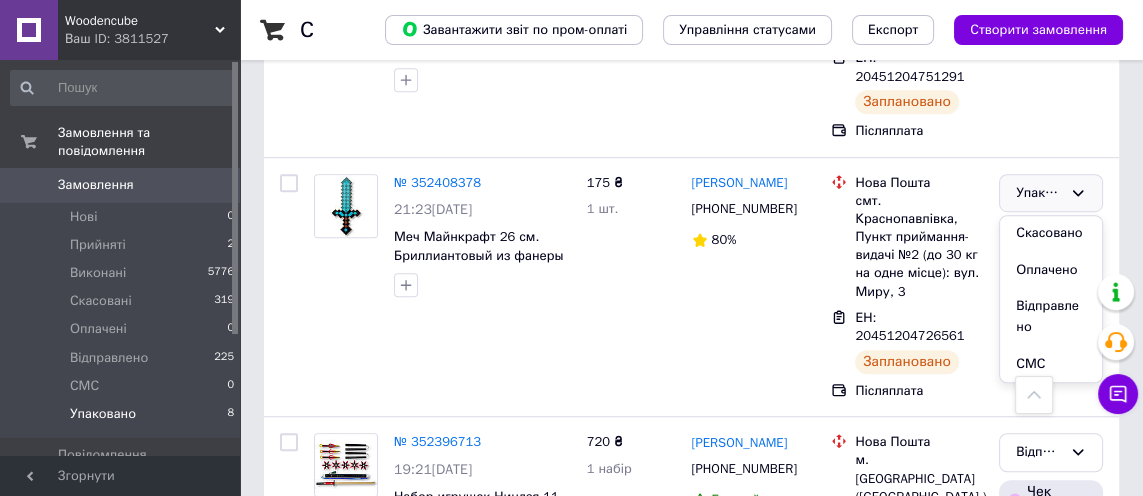 click on "Відправлено" at bounding box center (1051, 316) 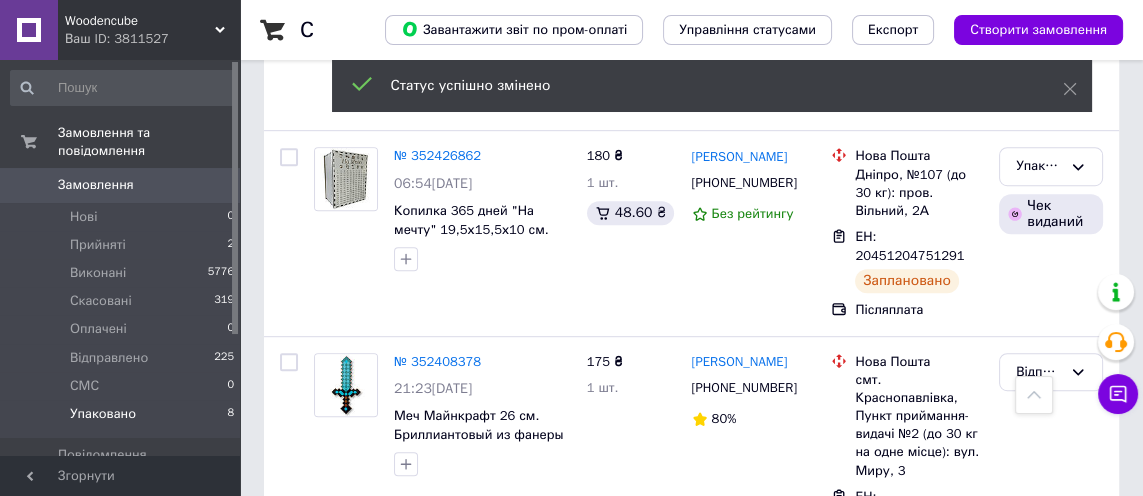 scroll, scrollTop: 1256, scrollLeft: 0, axis: vertical 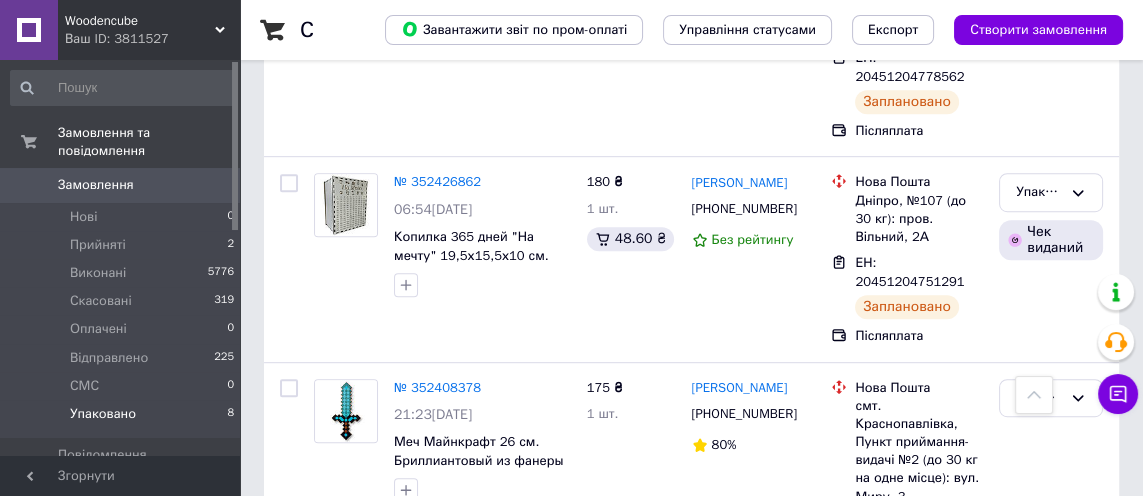 click on "ЕН: 20451204751291" at bounding box center [910, 272] 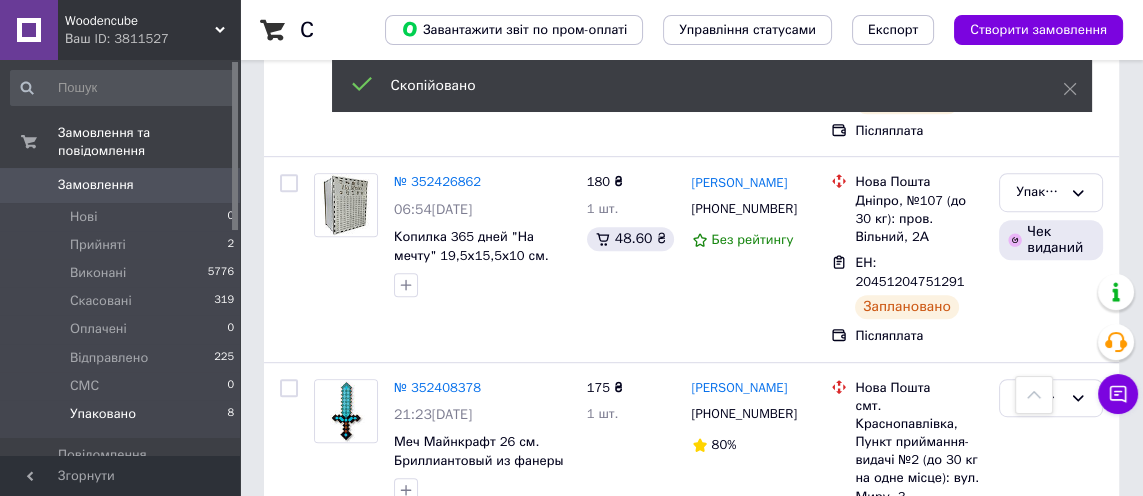 click on "[PHONE_NUMBER]" at bounding box center (744, 208) 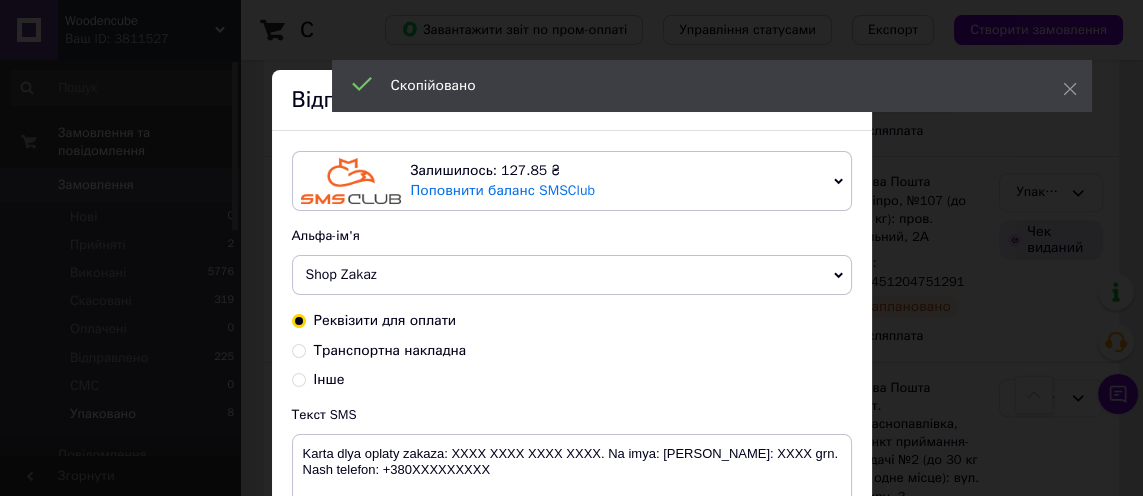 click on "Транспортна накладна" at bounding box center (390, 350) 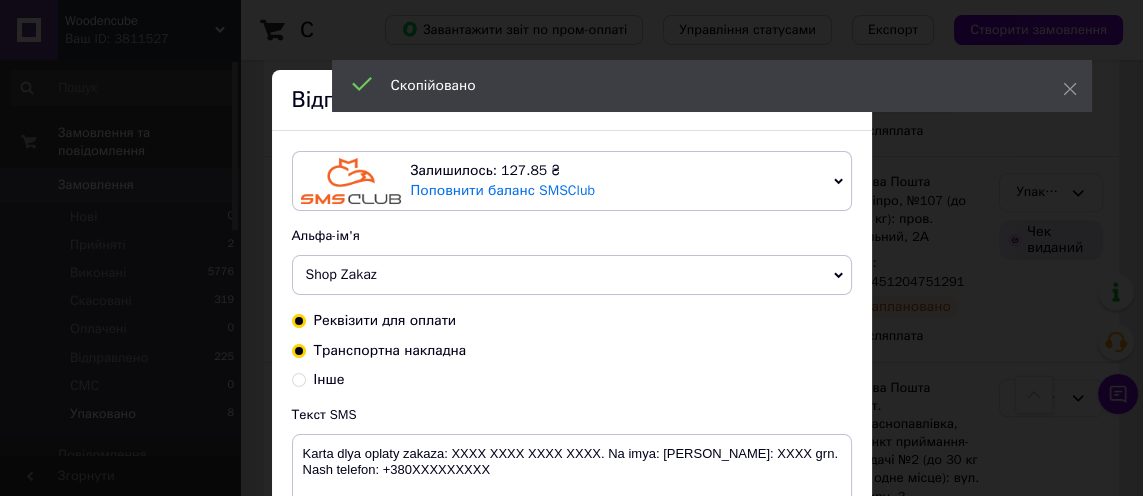 radio on "true" 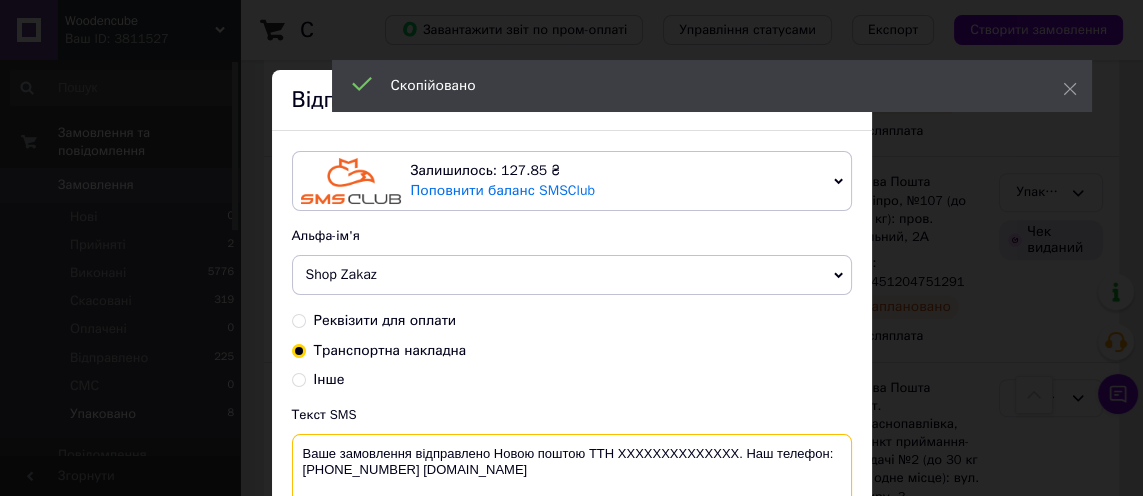 scroll, scrollTop: 1256, scrollLeft: 0, axis: vertical 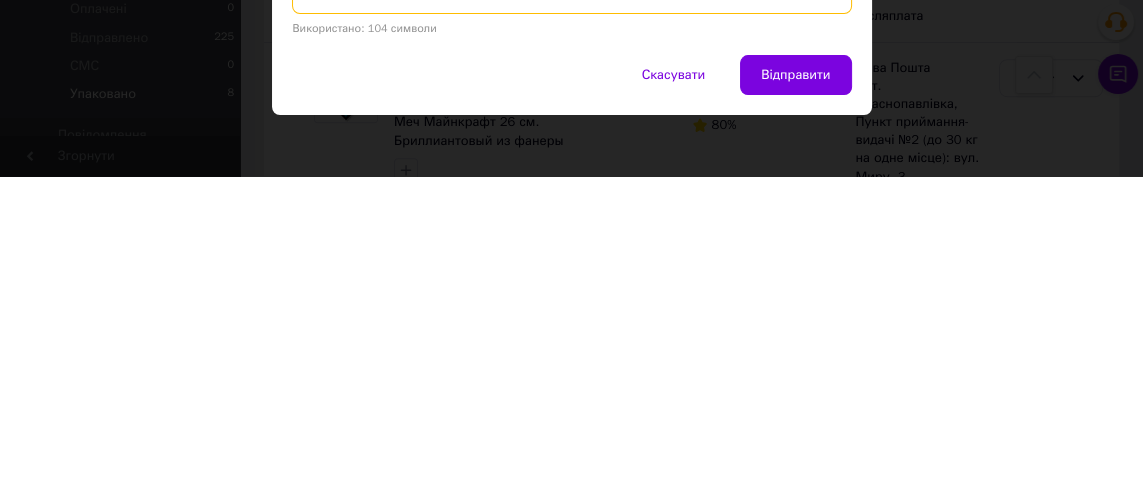 type on "Ваше замовлення відправлено Новою поштою ТТН [PHONE_NUMBER]. Наш телефон:[PHONE_NUMBER] [DOMAIN_NAME]" 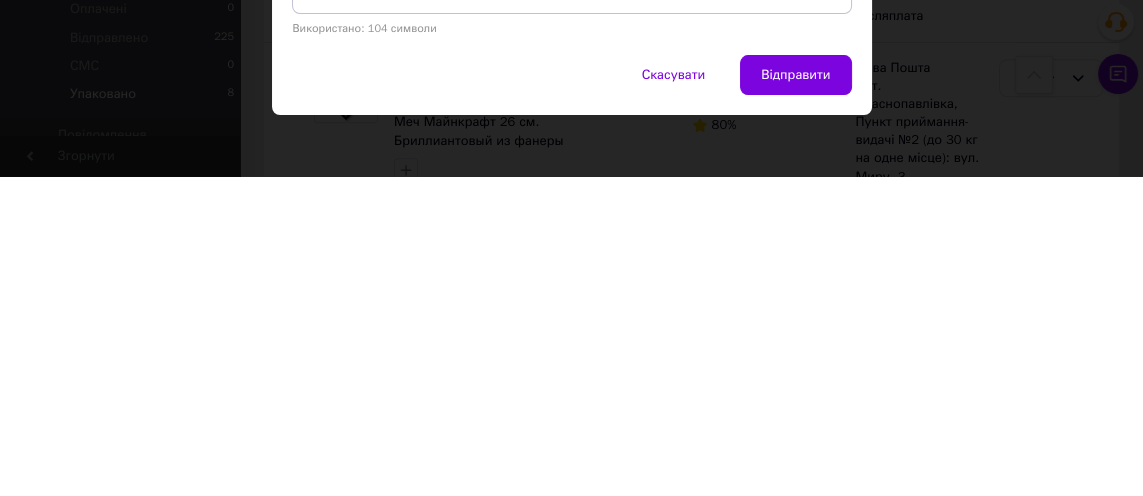 click on "Відправити" at bounding box center [795, 395] 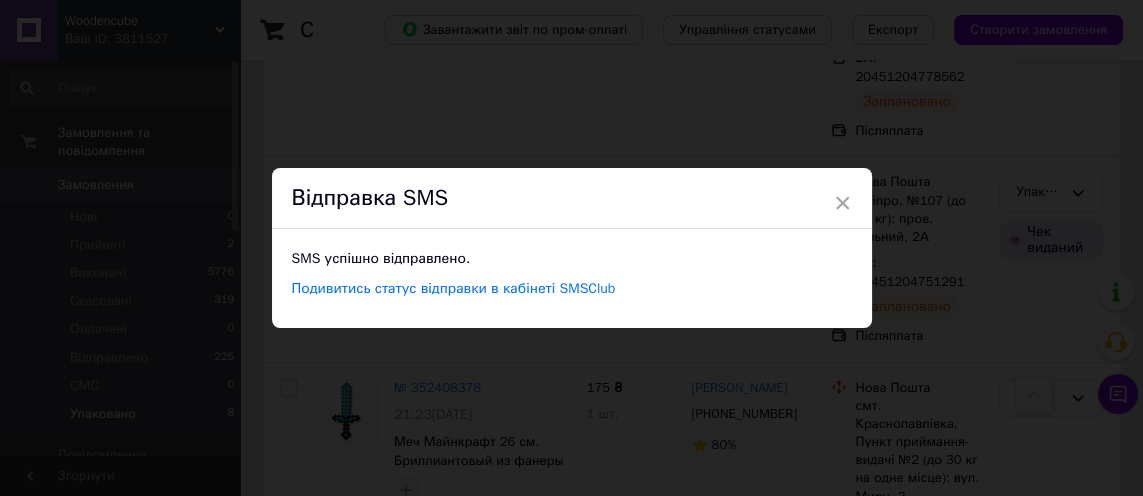scroll, scrollTop: 0, scrollLeft: 0, axis: both 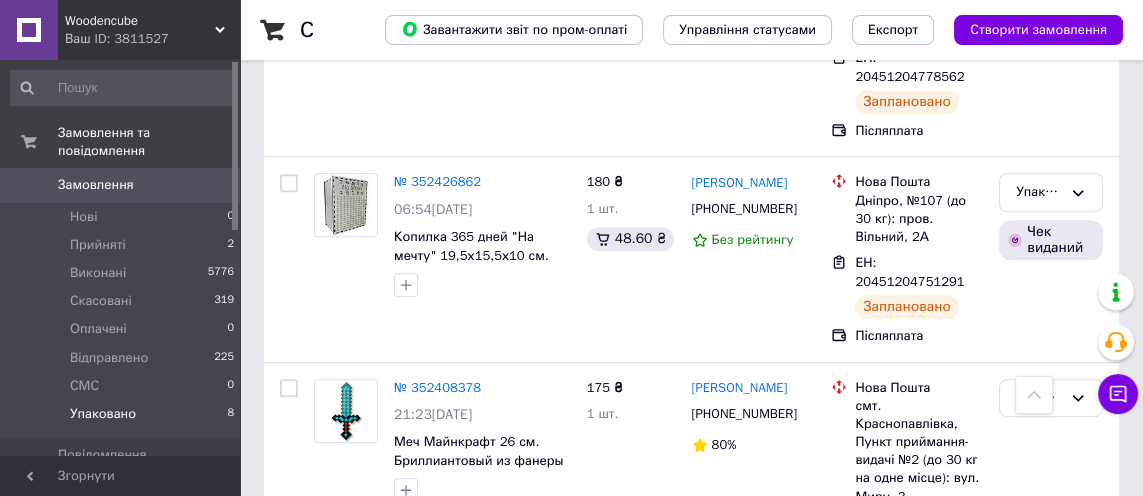 click 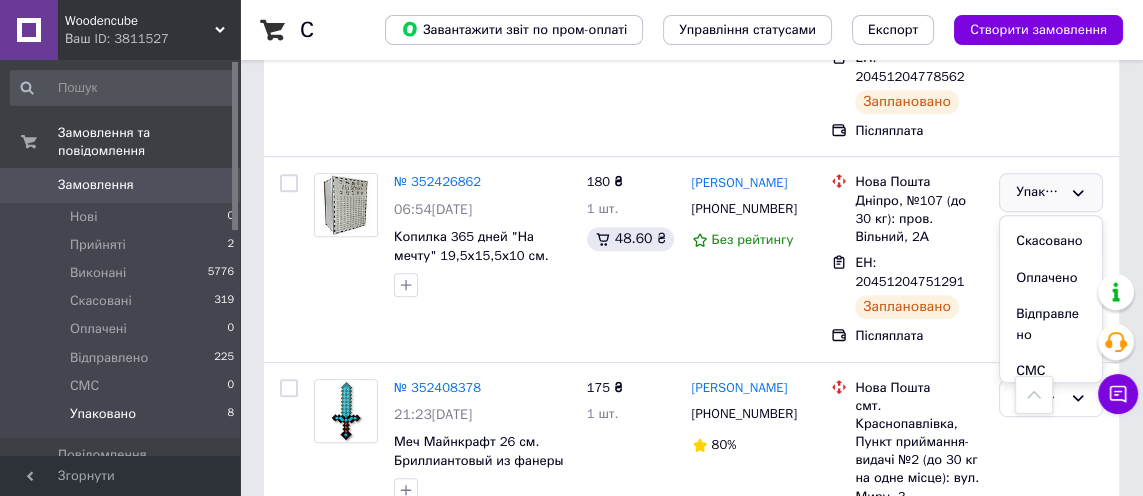scroll, scrollTop: 74, scrollLeft: 0, axis: vertical 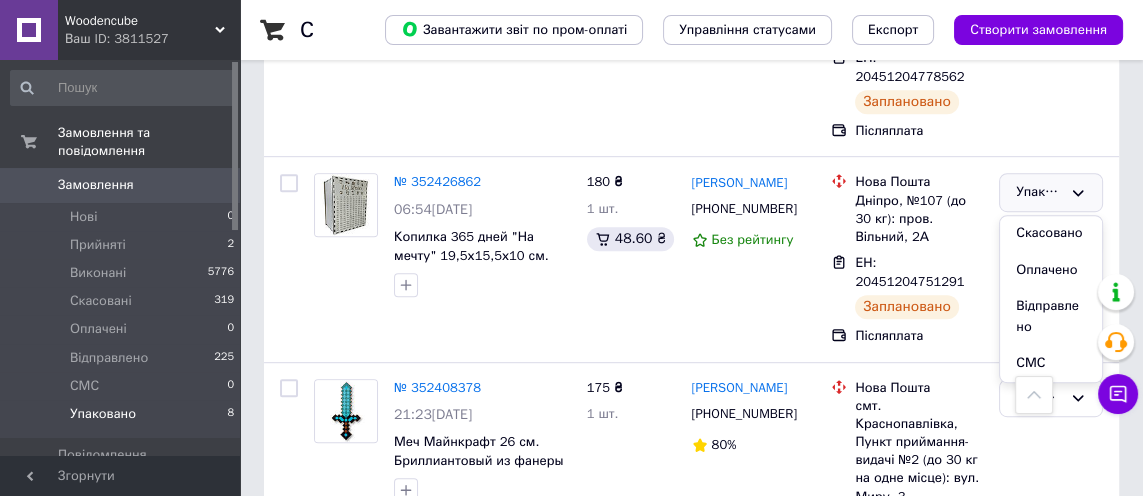 click on "Відправлено" at bounding box center [1051, 316] 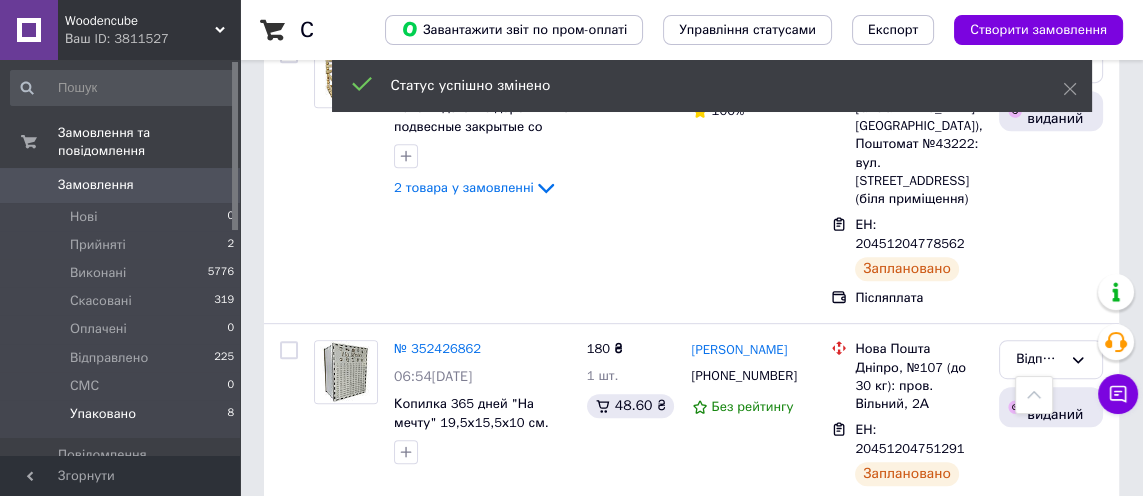 scroll, scrollTop: 1088, scrollLeft: 0, axis: vertical 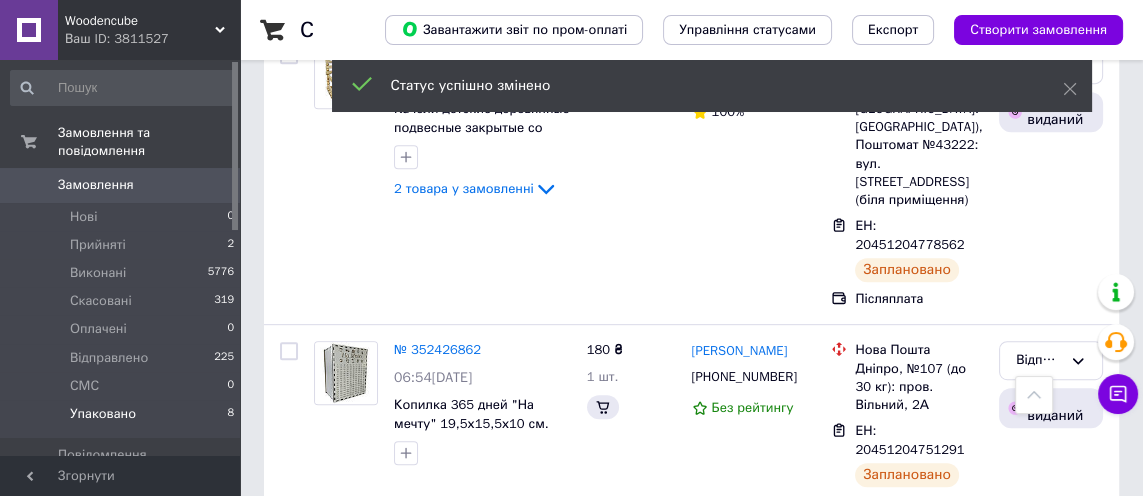 click on "ЕН: 20451204778562" at bounding box center (910, 235) 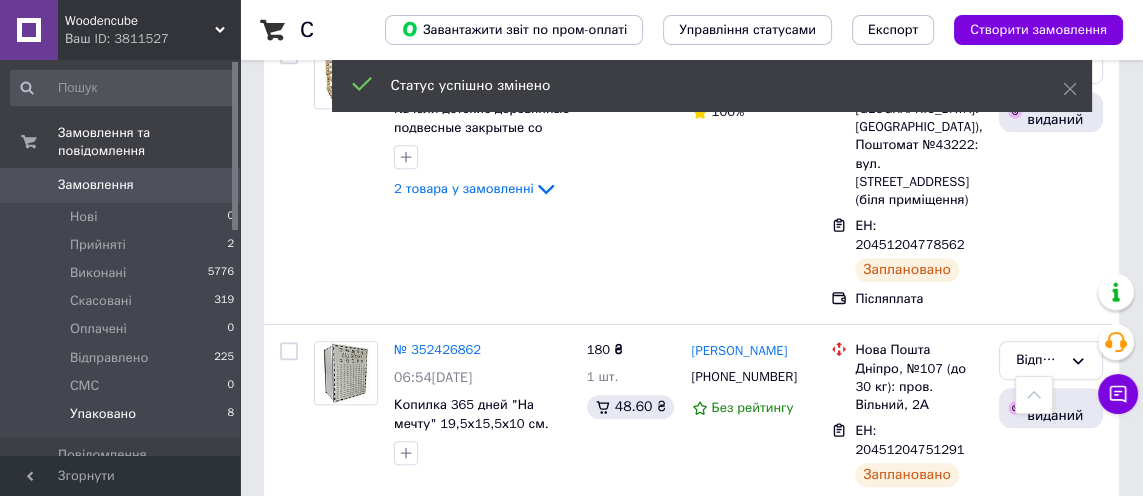 click 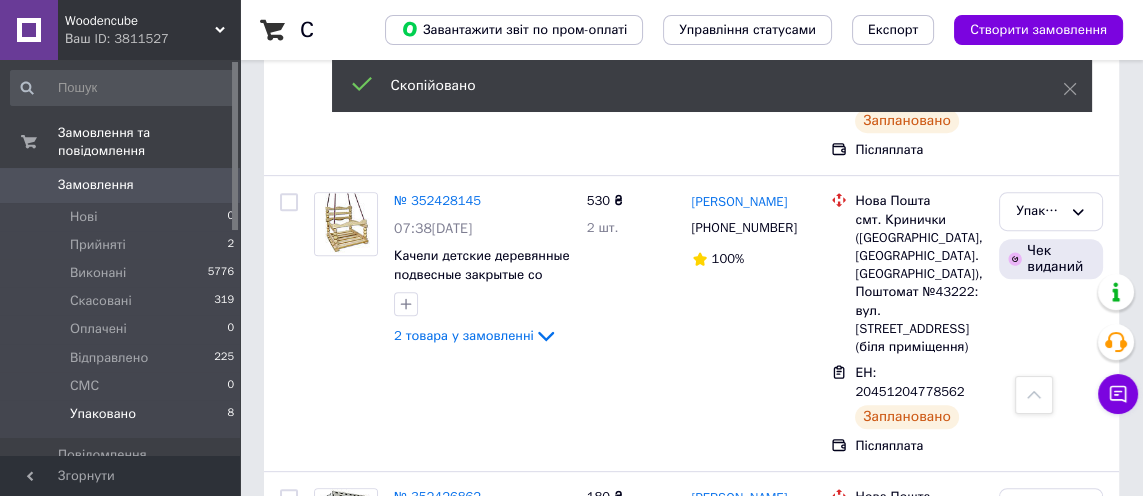 scroll, scrollTop: 940, scrollLeft: 0, axis: vertical 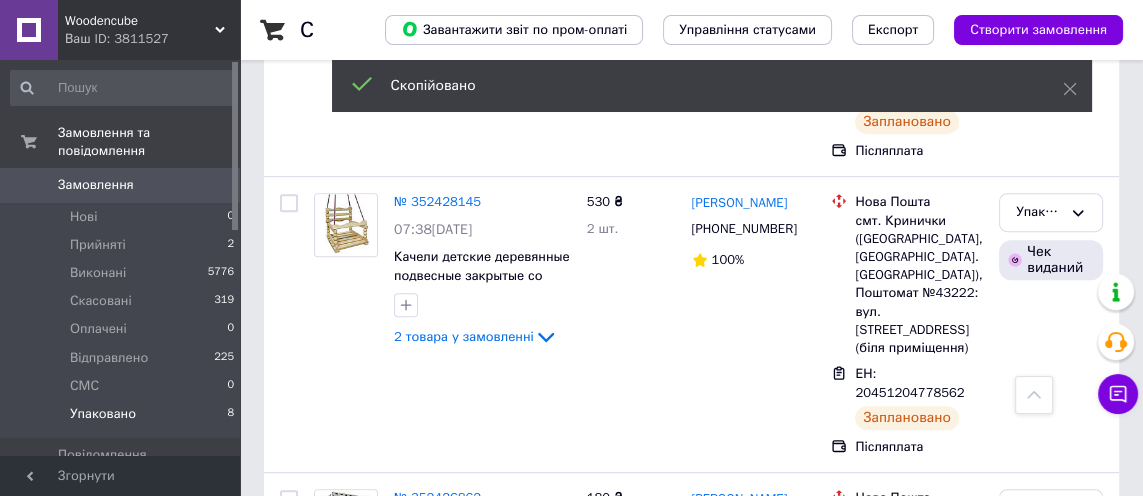 click on "[PHONE_NUMBER]" at bounding box center [744, 228] 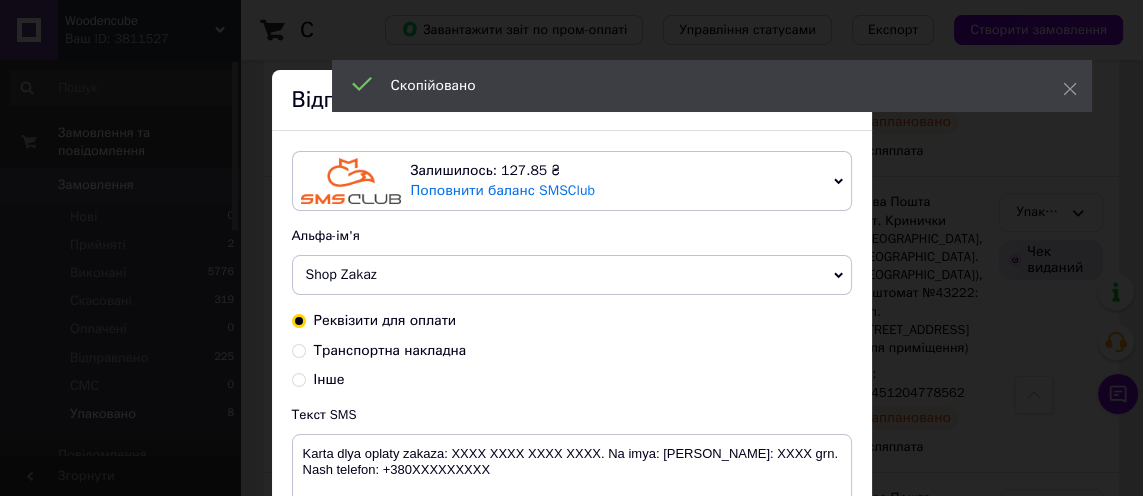 click on "Інше" at bounding box center (572, 380) 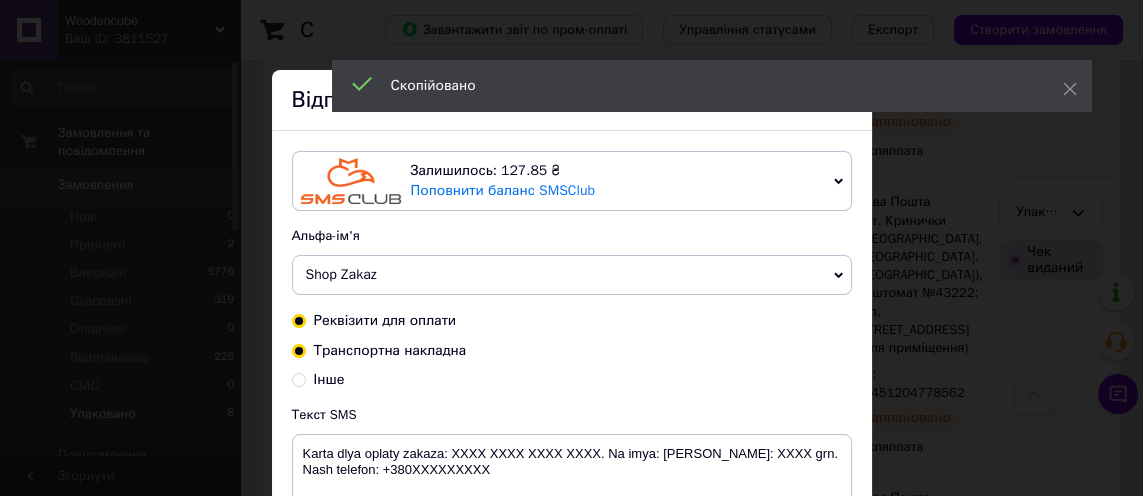 radio on "true" 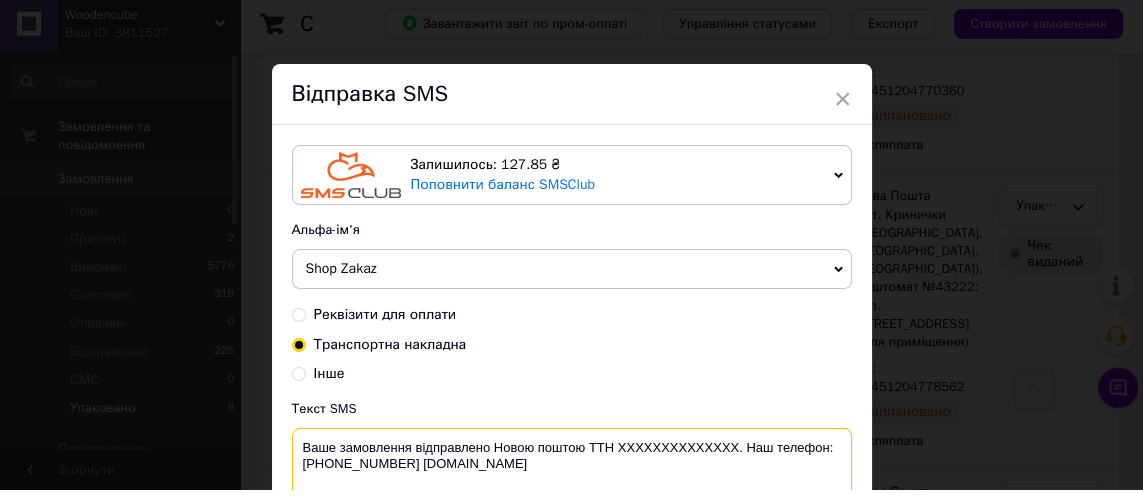 scroll, scrollTop: 940, scrollLeft: 0, axis: vertical 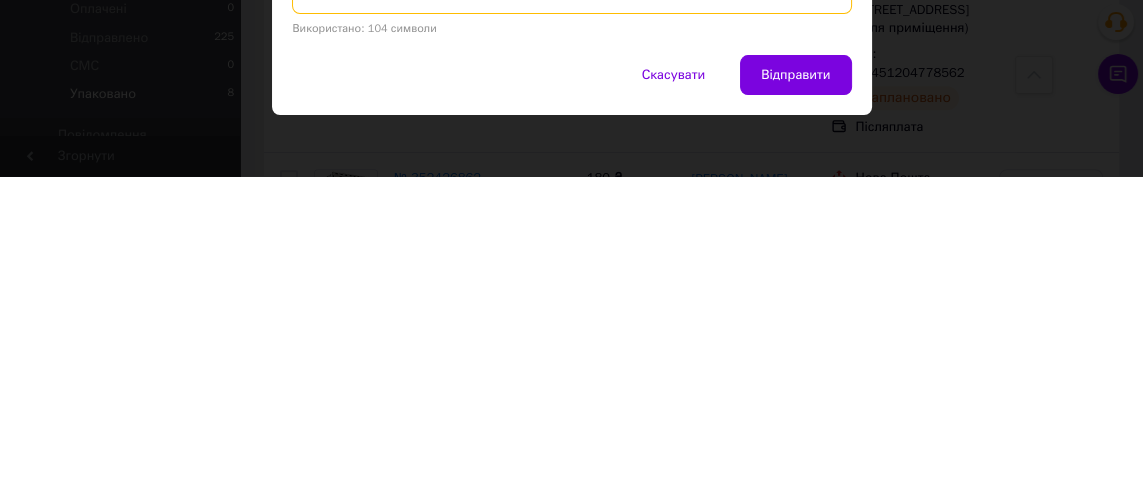 type on "Ваше замовлення відправлено Новою поштою ТТН [PHONE_NUMBER]. Наш телефон:[PHONE_NUMBER] [DOMAIN_NAME]" 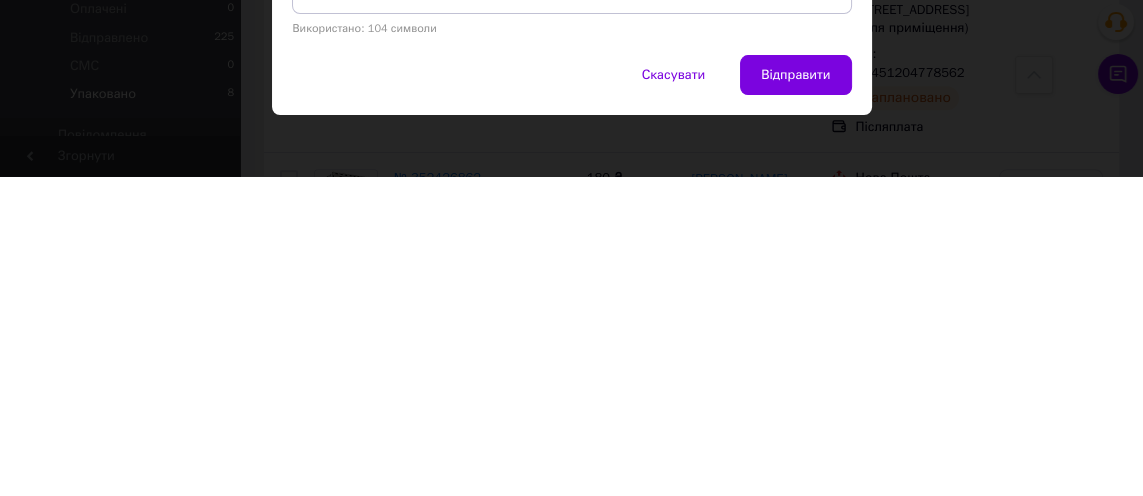 click on "Відправити" at bounding box center [795, 395] 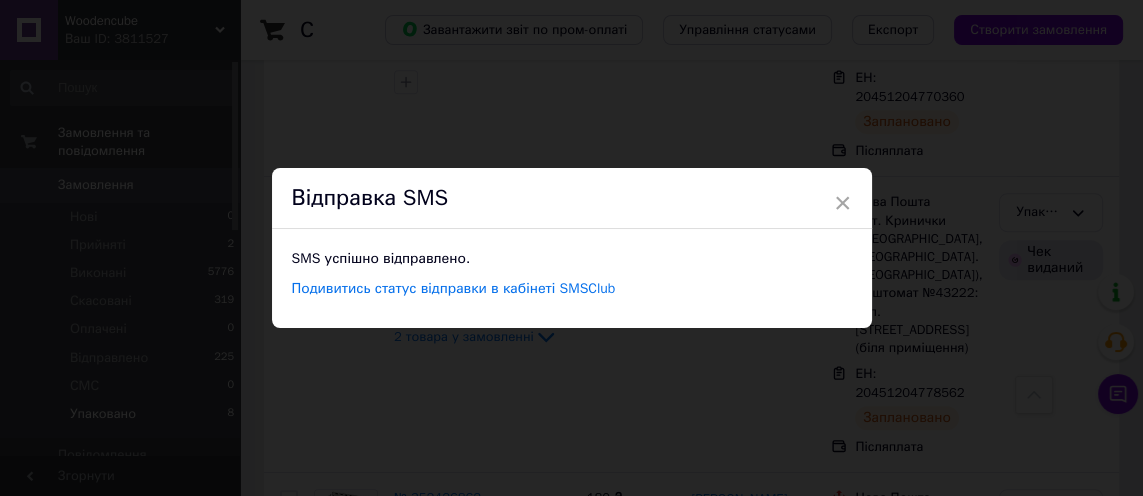 scroll, scrollTop: 0, scrollLeft: 0, axis: both 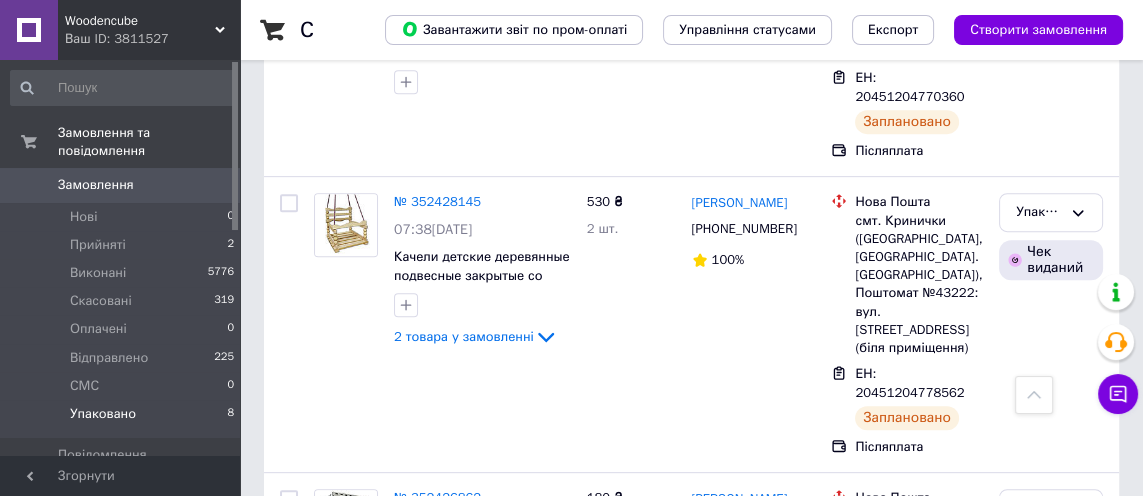 click 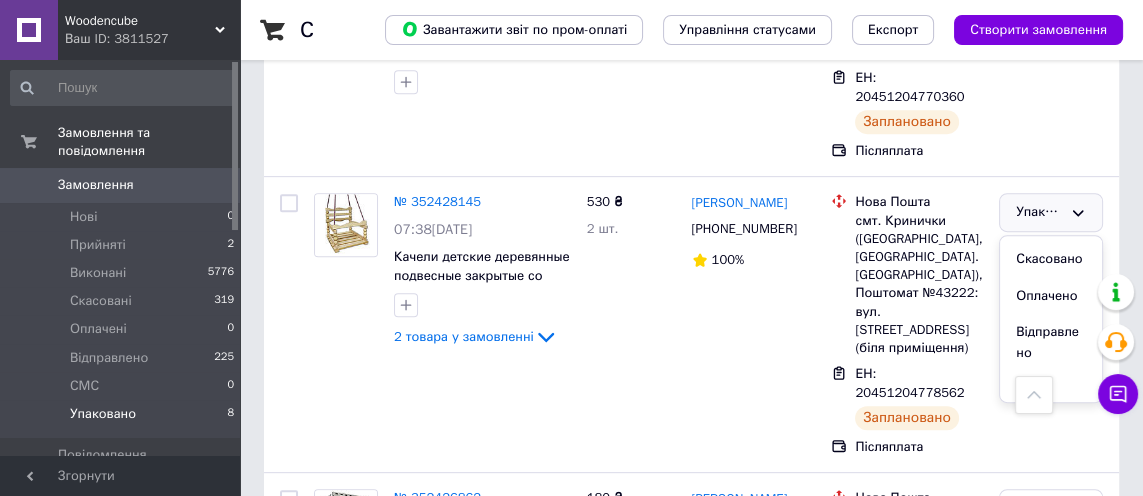 scroll, scrollTop: 74, scrollLeft: 0, axis: vertical 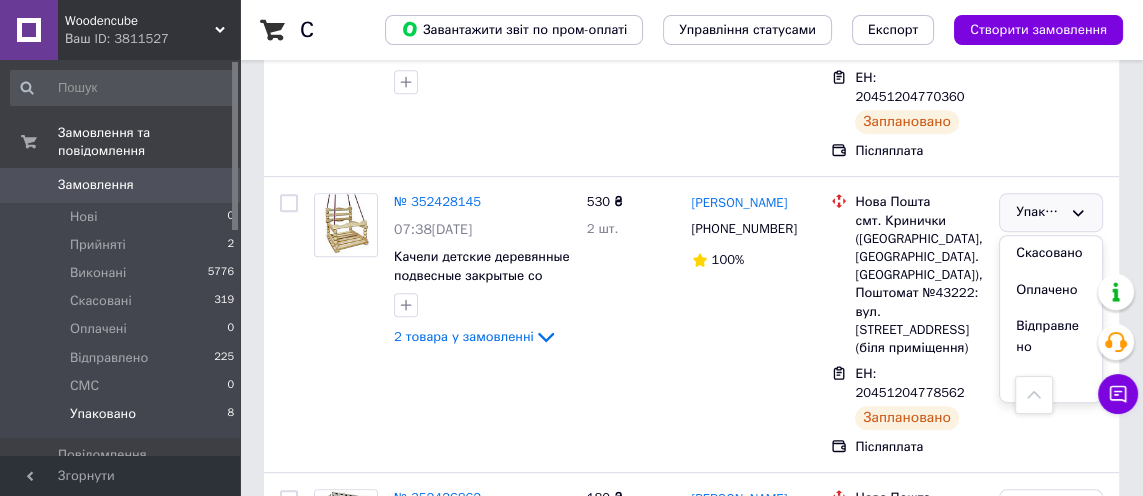 click on "Відправлено" at bounding box center [1051, 336] 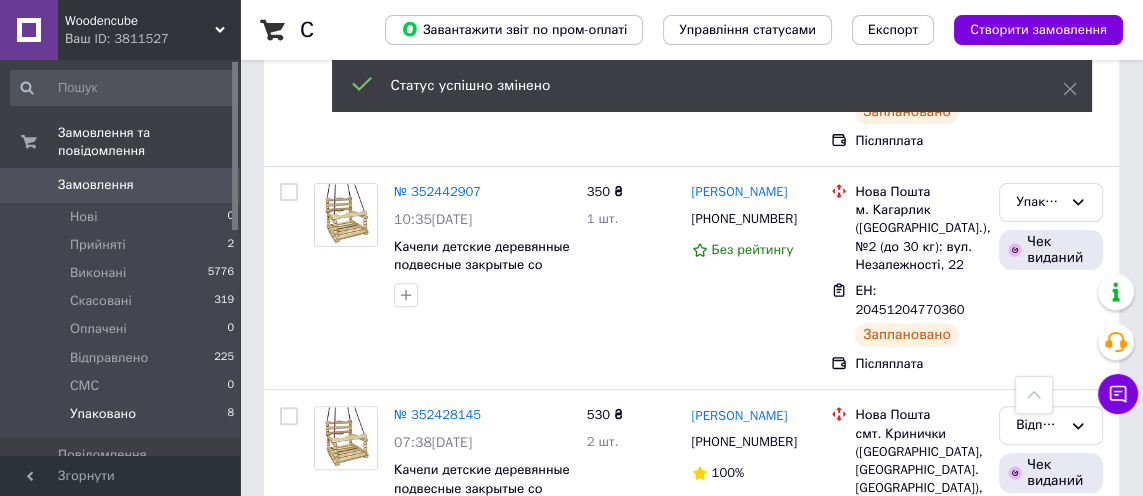 scroll, scrollTop: 712, scrollLeft: 0, axis: vertical 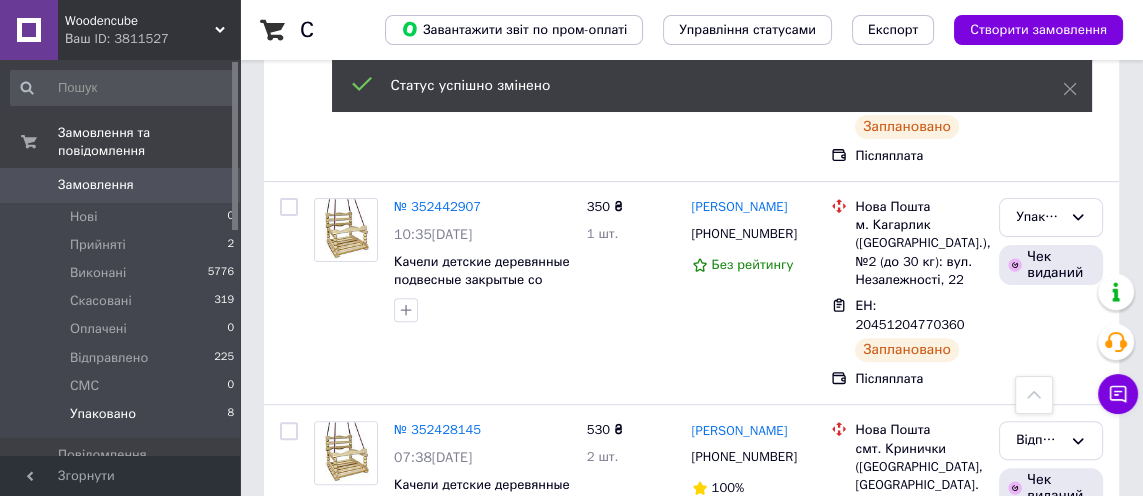 click on "ЕН: 20451204770360" at bounding box center [910, 315] 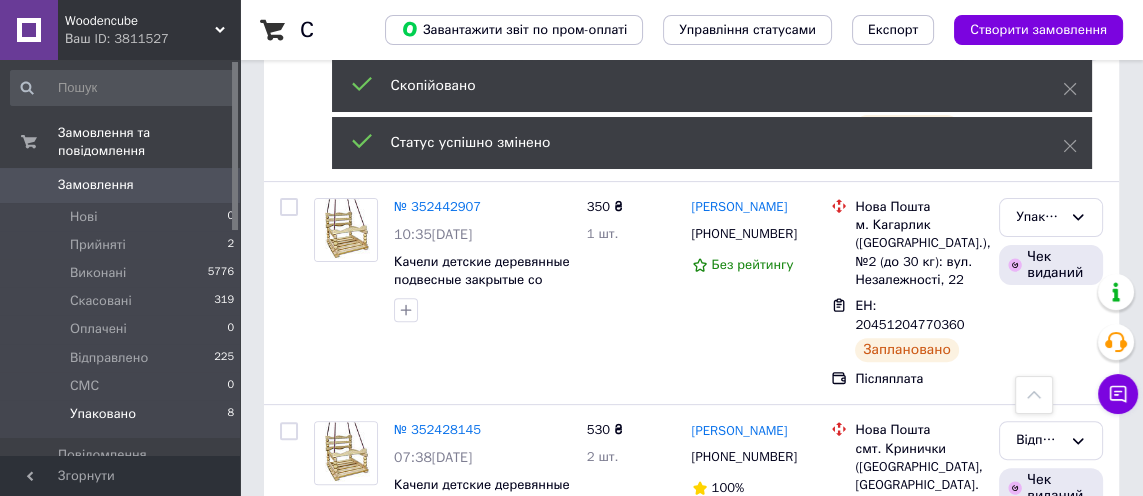 click on "[PHONE_NUMBER]" at bounding box center (744, 233) 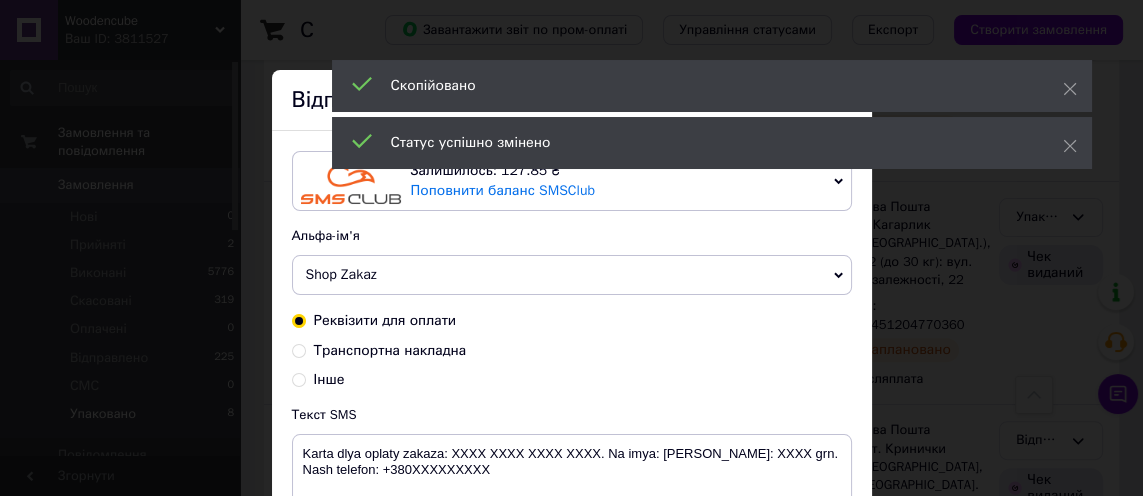 click on "Транспортна накладна" at bounding box center [390, 350] 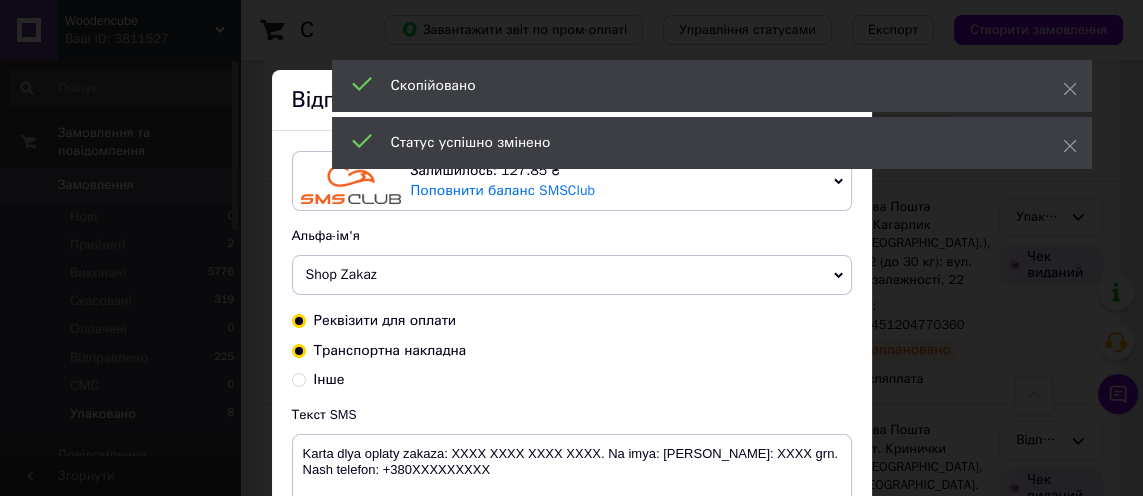 radio on "true" 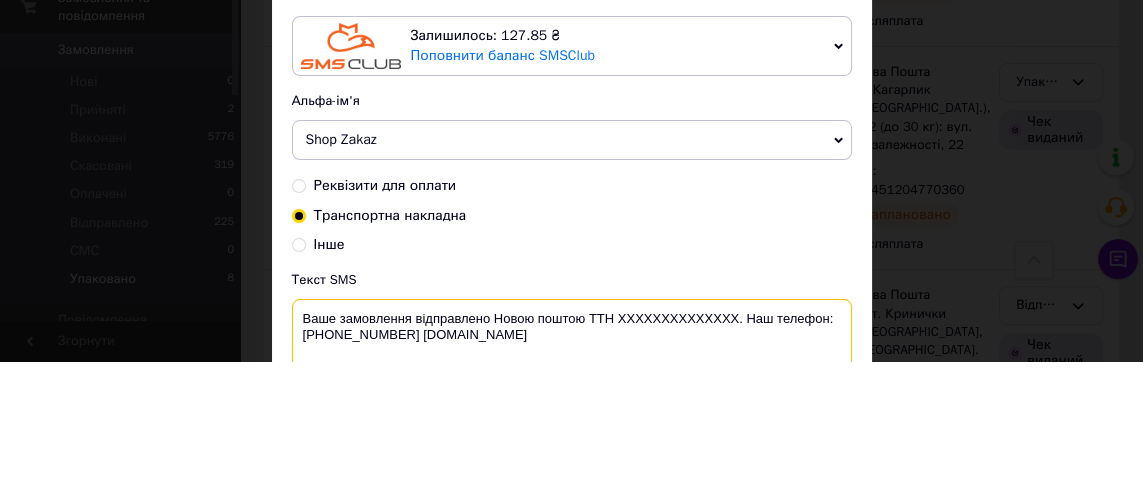 scroll, scrollTop: 712, scrollLeft: 0, axis: vertical 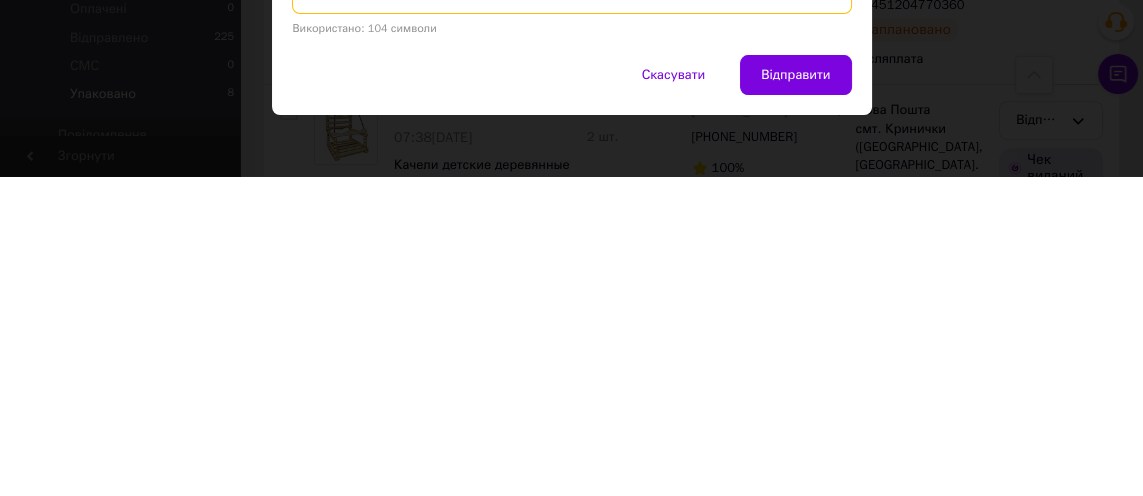 type on "Ваше замовлення відправлено Новою поштою ТТН [PHONE_NUMBER]. Наш телефон:[PHONE_NUMBER] [DOMAIN_NAME]" 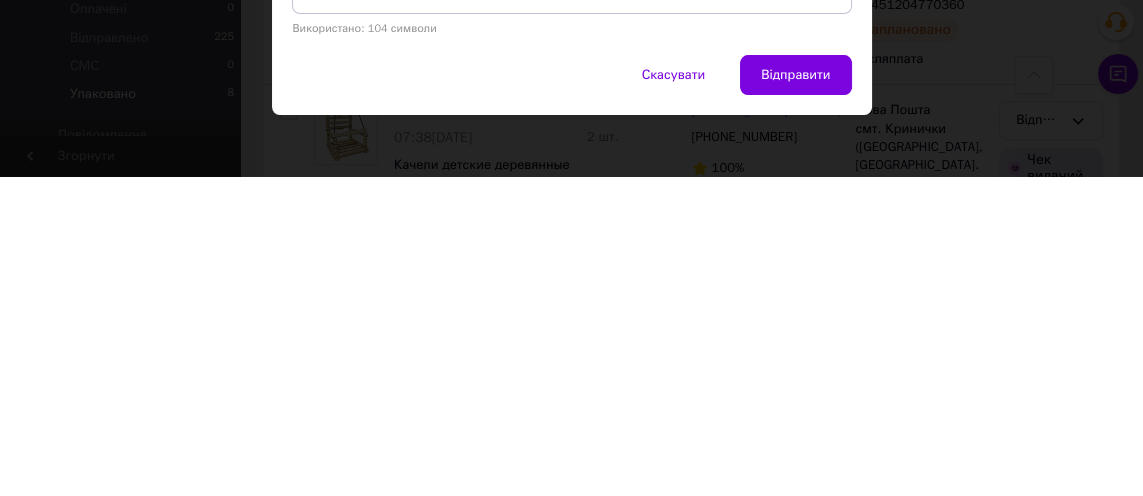 click on "Відправити" at bounding box center (795, 395) 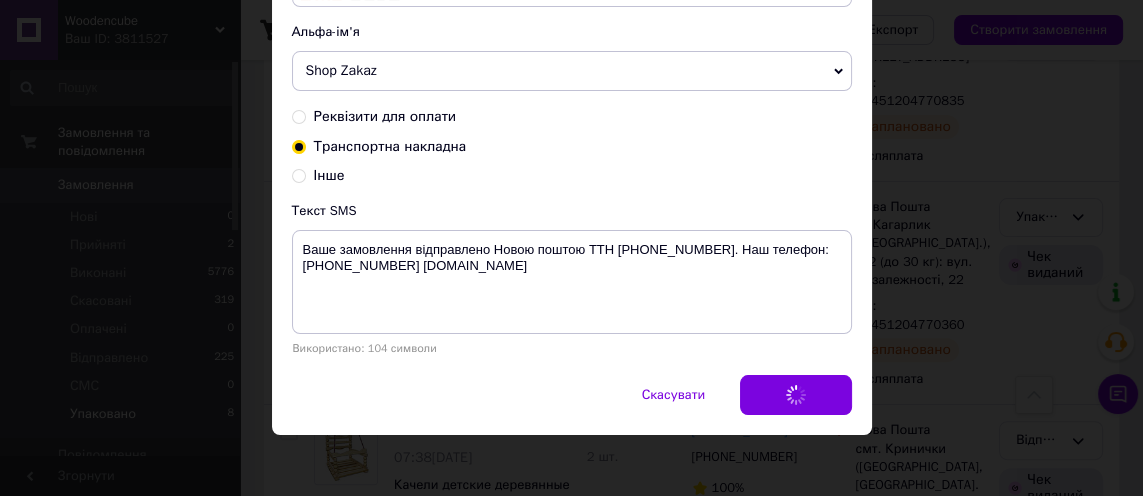 scroll, scrollTop: 0, scrollLeft: 0, axis: both 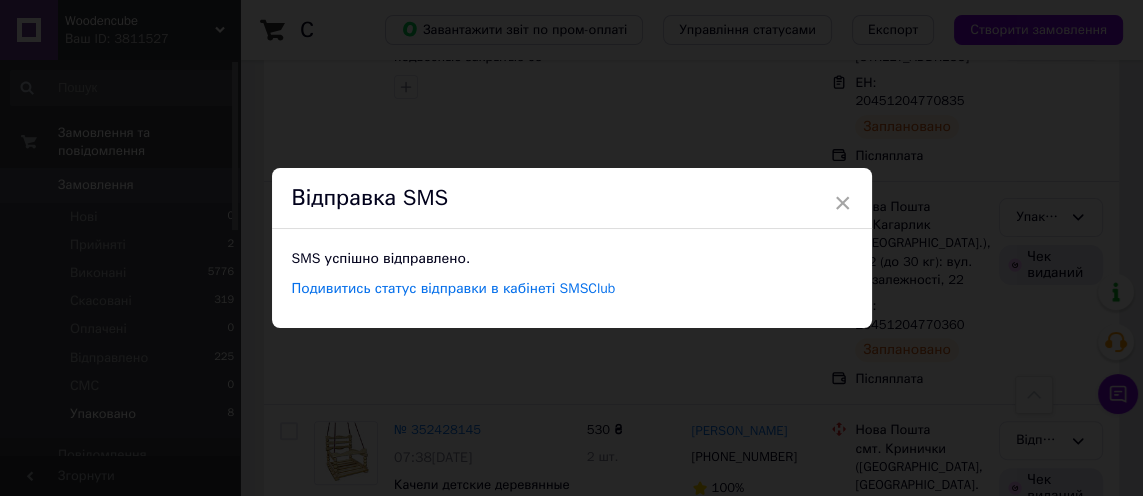 click on "×" at bounding box center [843, 203] 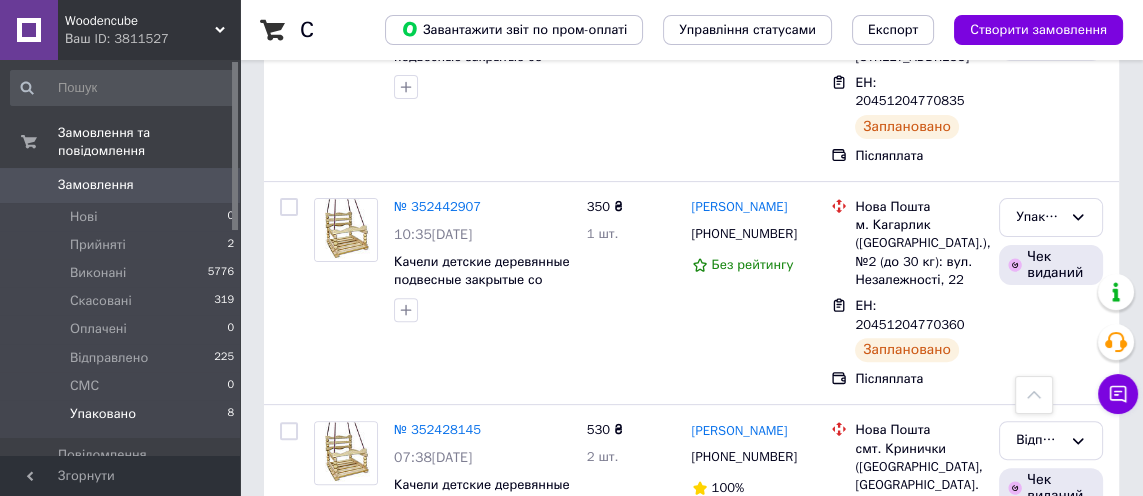 click on "Упаковано" at bounding box center [1051, 217] 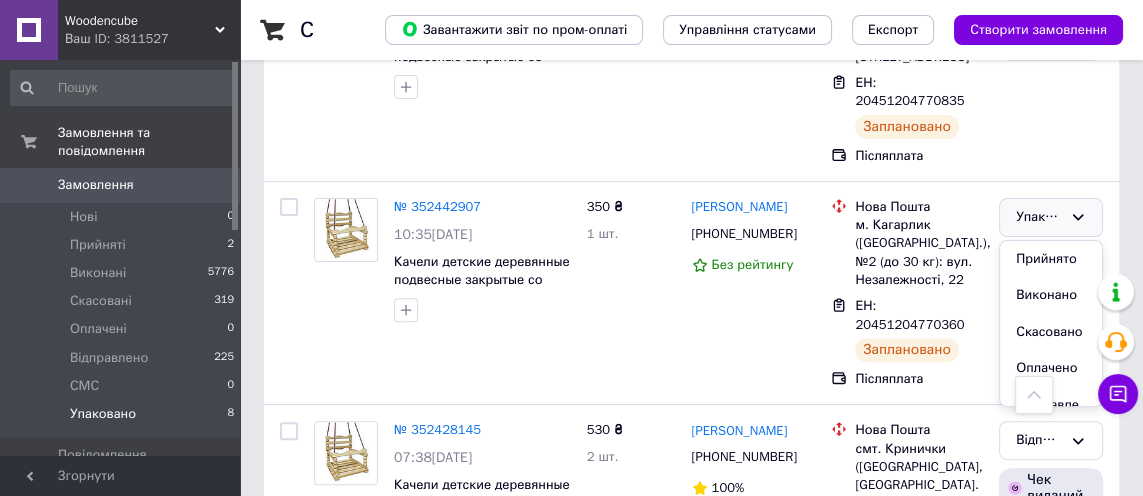 scroll, scrollTop: 74, scrollLeft: 0, axis: vertical 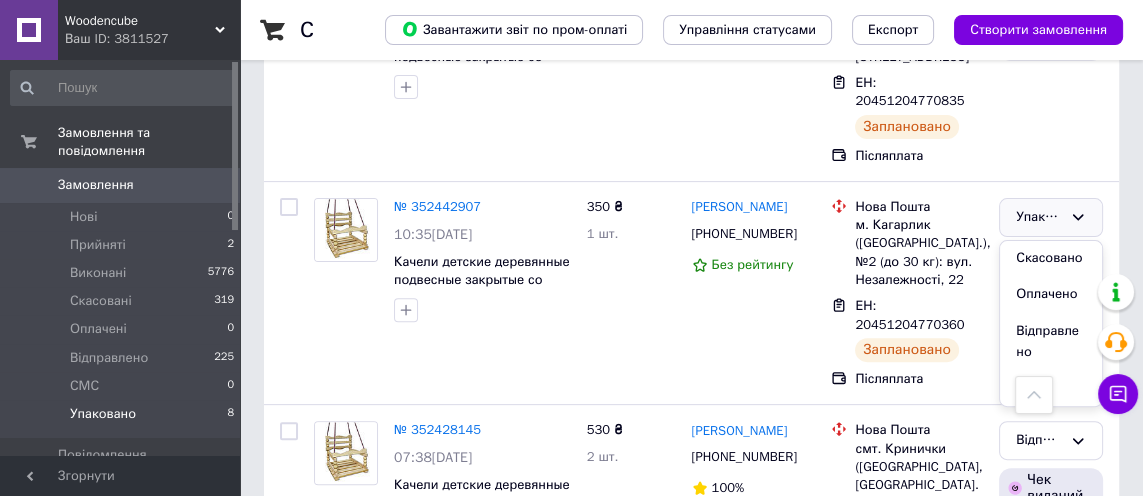 click on "Відправлено" at bounding box center [1051, 341] 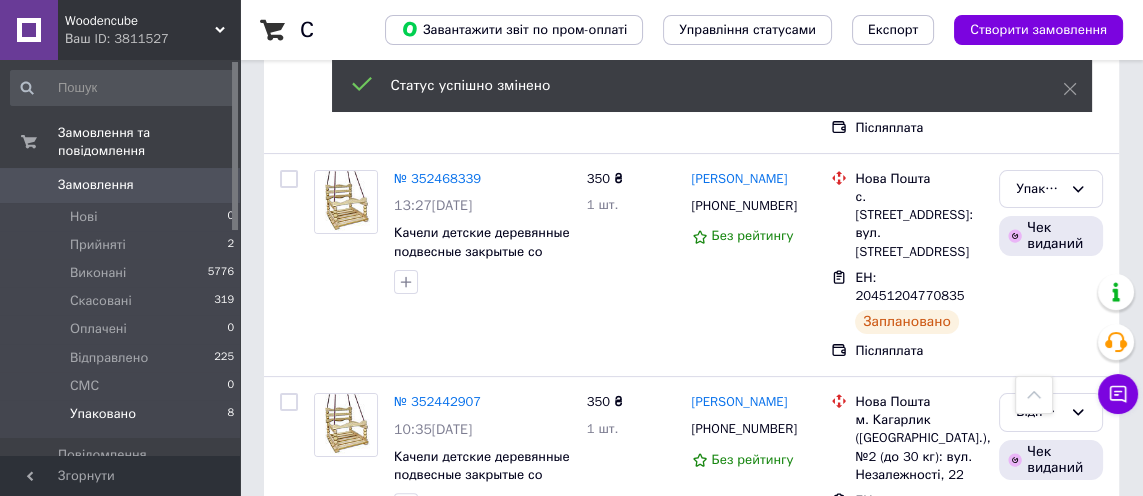 scroll, scrollTop: 516, scrollLeft: 0, axis: vertical 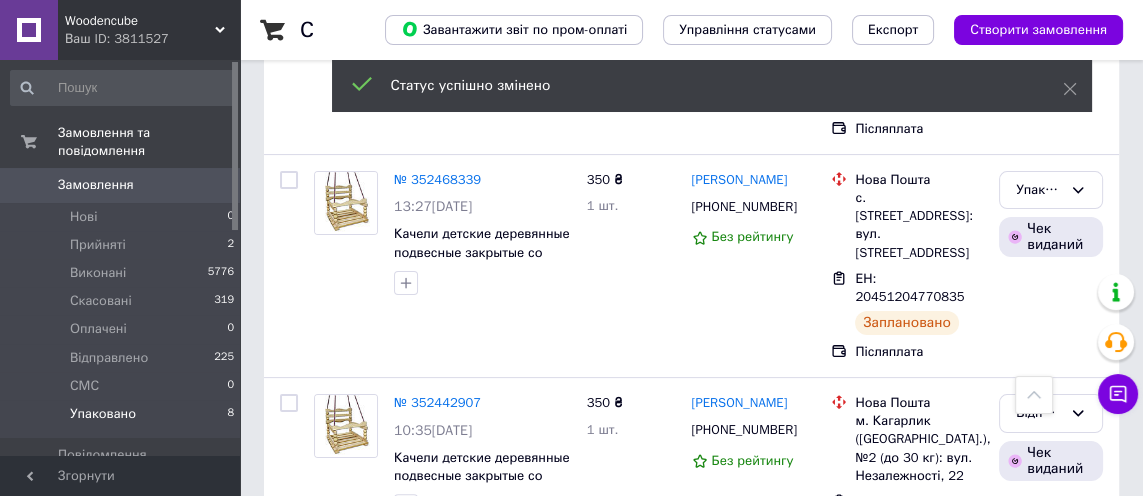 click on "ЕН: 20451204770835" at bounding box center [910, 288] 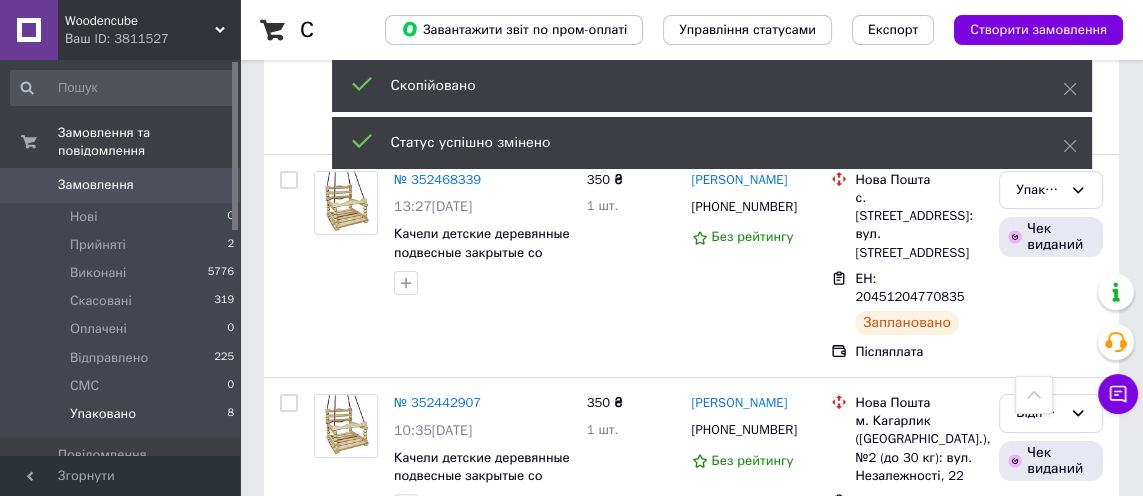 click on "[PHONE_NUMBER]" at bounding box center [744, 206] 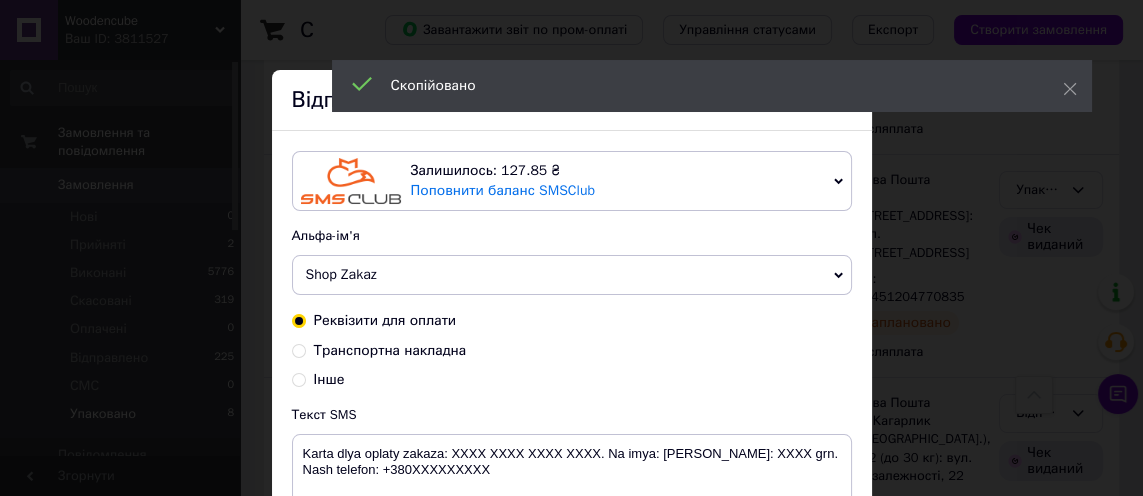 click on "Транспортна накладна" at bounding box center [390, 350] 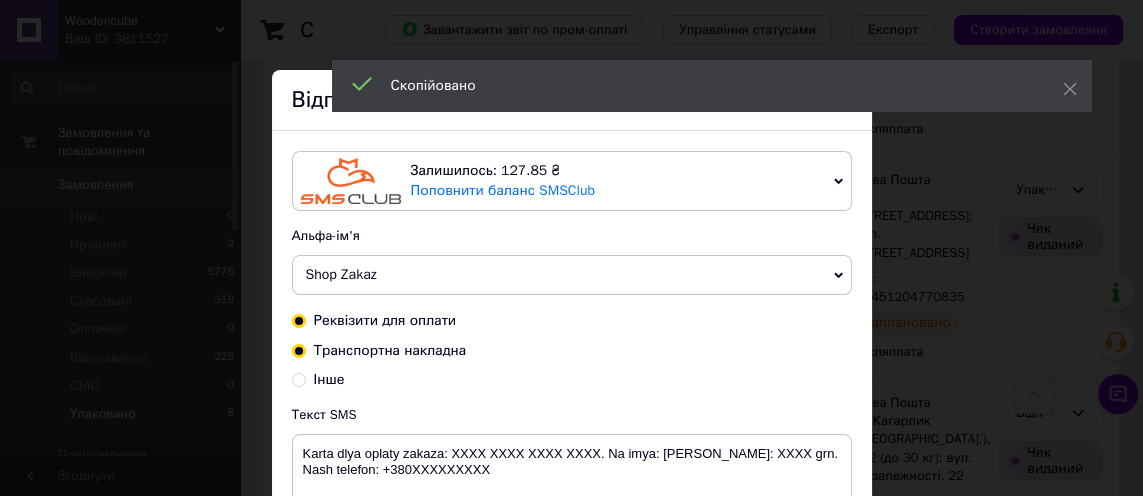 radio on "true" 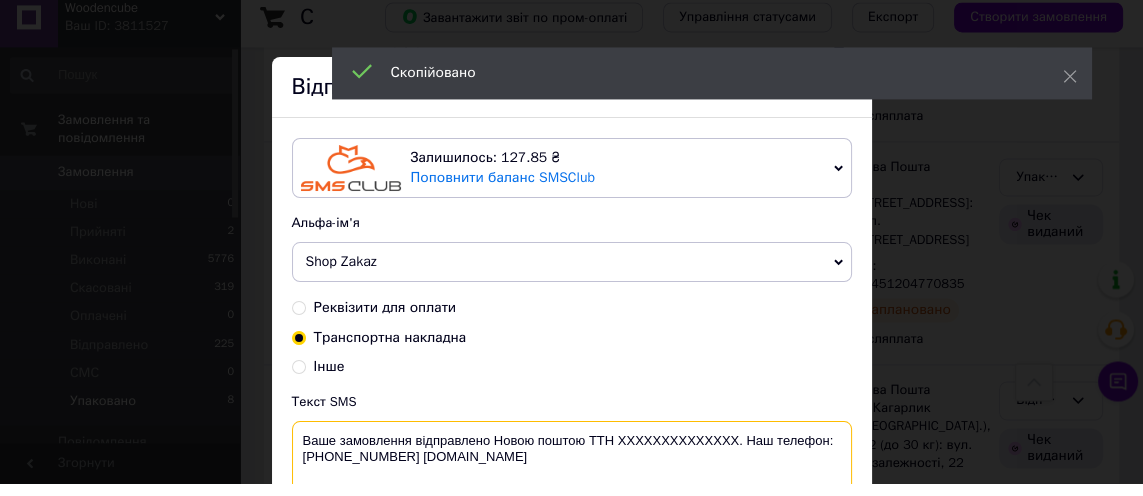 scroll, scrollTop: 516, scrollLeft: 0, axis: vertical 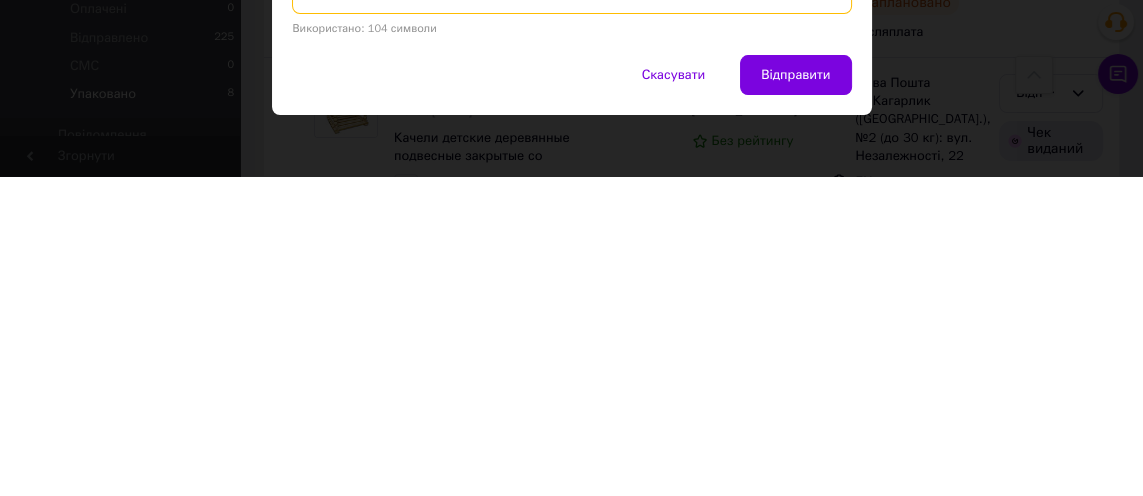 type on "Ваше замовлення відправлено Новою поштою ТТН [PHONE_NUMBER]. Наш телефон:[PHONE_NUMBER] [DOMAIN_NAME]" 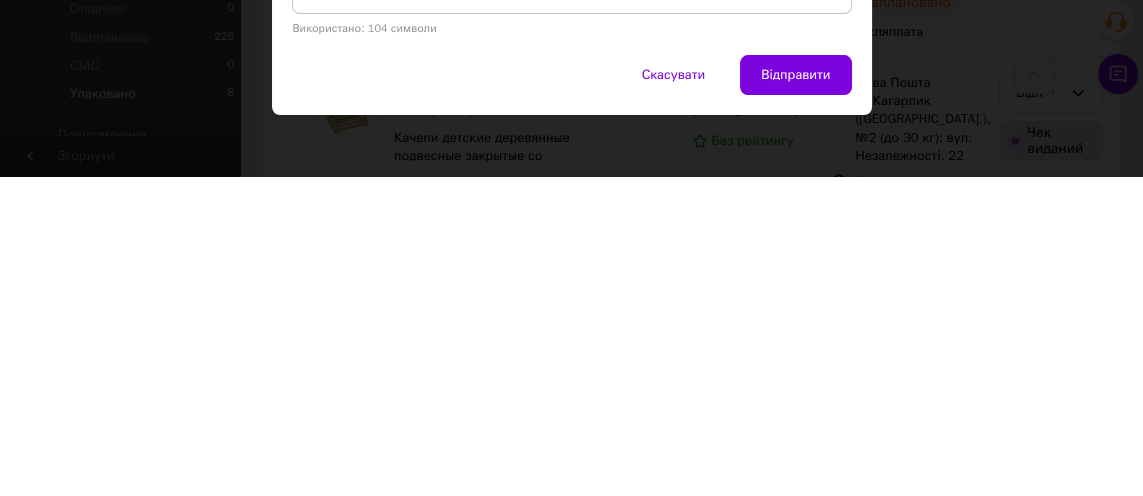 click on "Відправити" at bounding box center (795, 395) 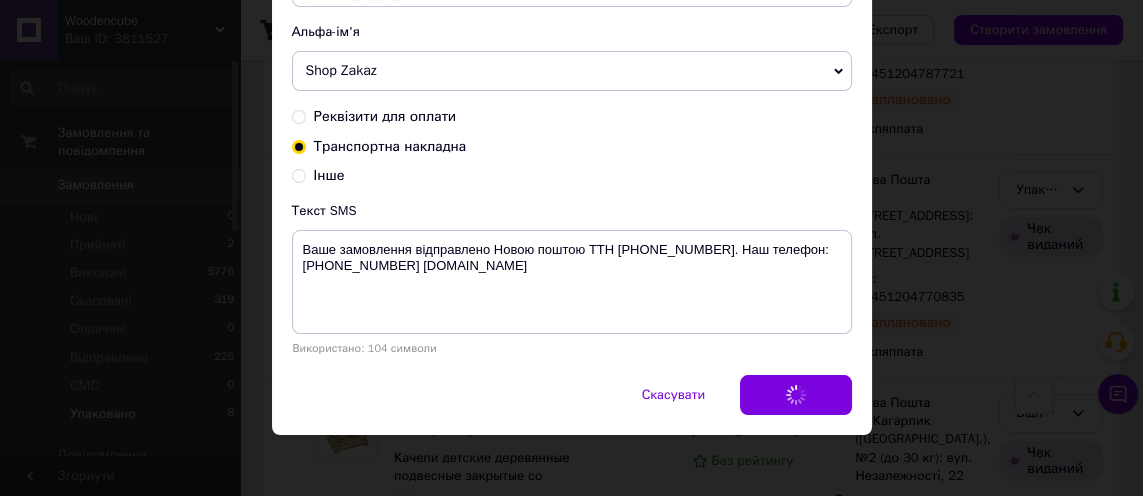 scroll, scrollTop: 0, scrollLeft: 0, axis: both 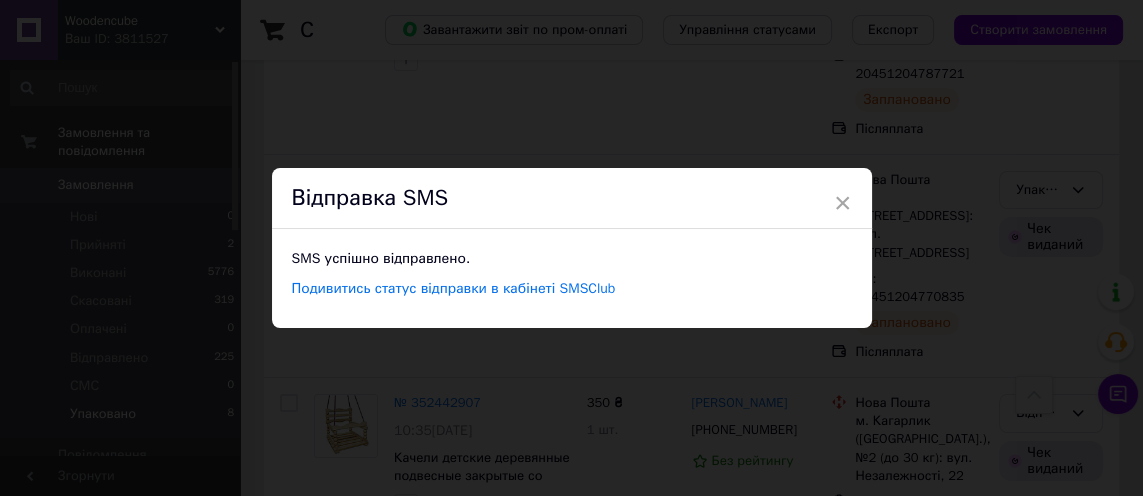 click on "×" at bounding box center (843, 203) 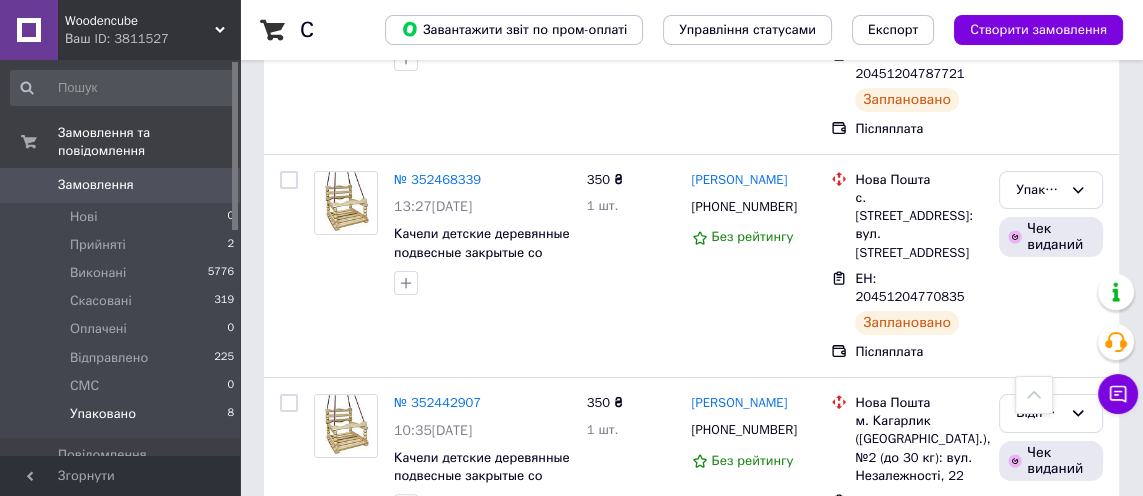 click on "Упаковано" at bounding box center [1039, 190] 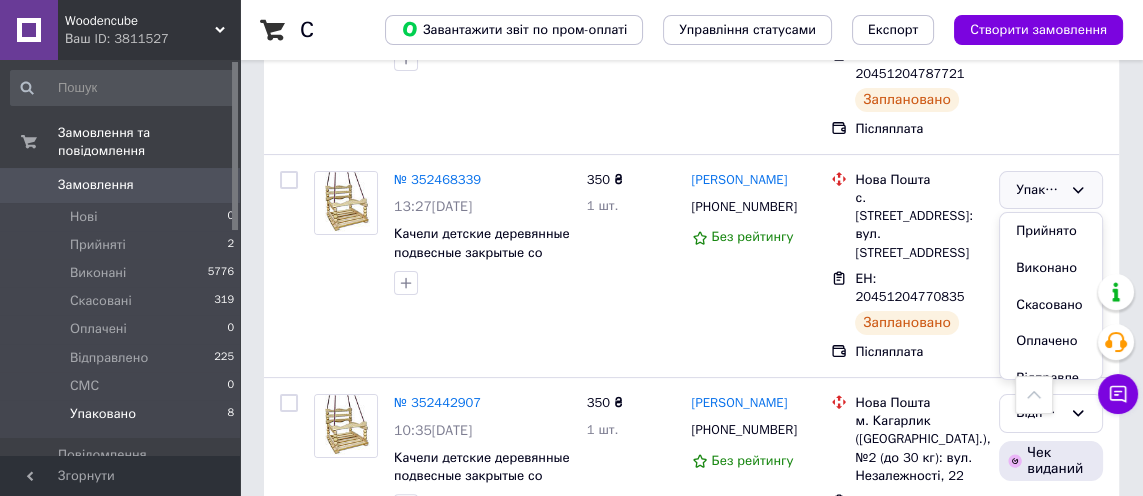scroll, scrollTop: 74, scrollLeft: 0, axis: vertical 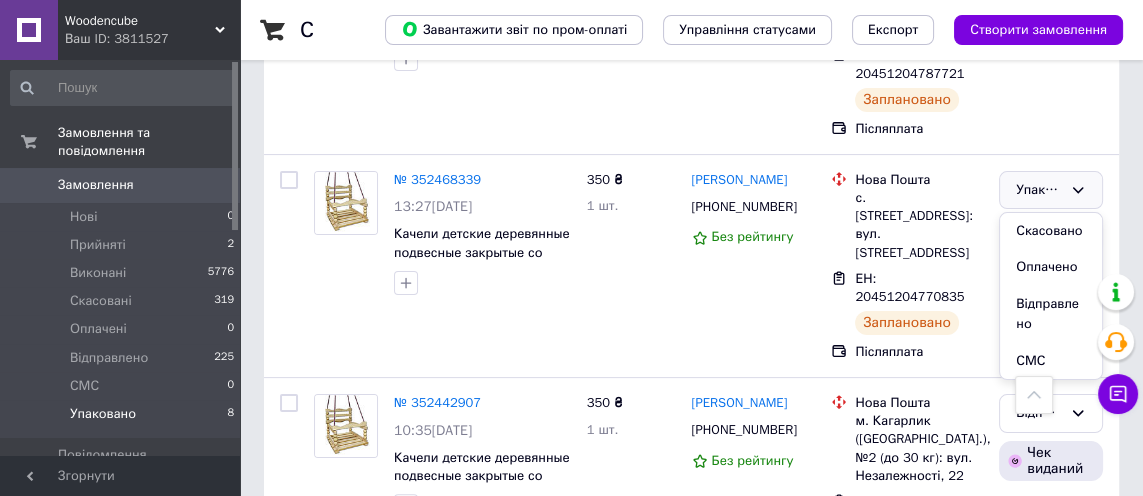 click on "Відправлено" at bounding box center (1051, 314) 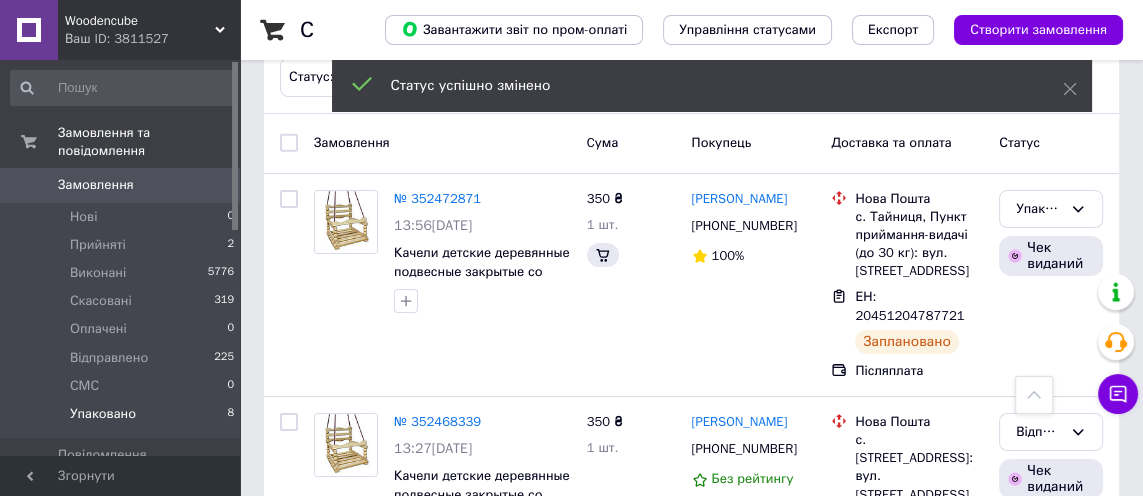 scroll, scrollTop: 273, scrollLeft: 0, axis: vertical 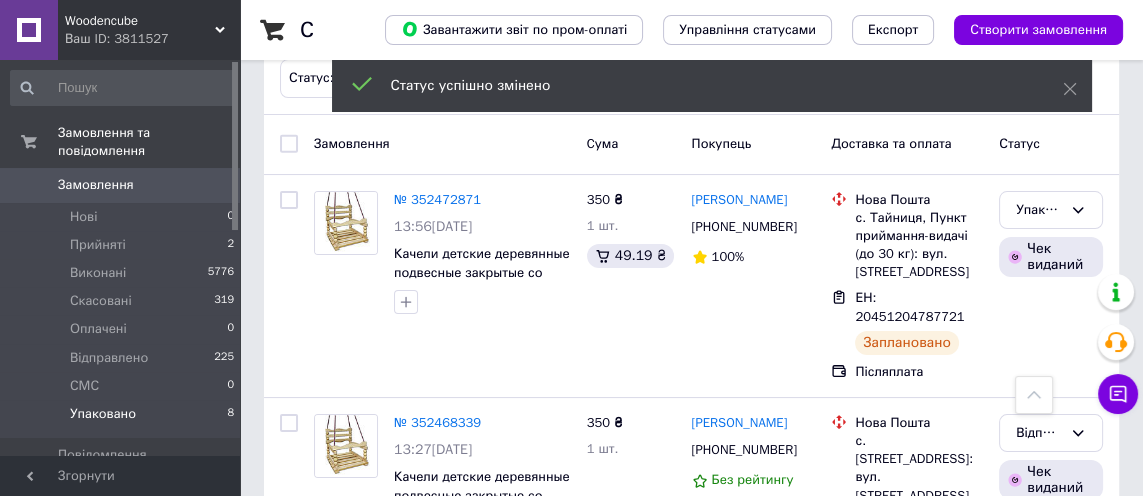 click on "ЕН: 20451204787721" at bounding box center [910, 307] 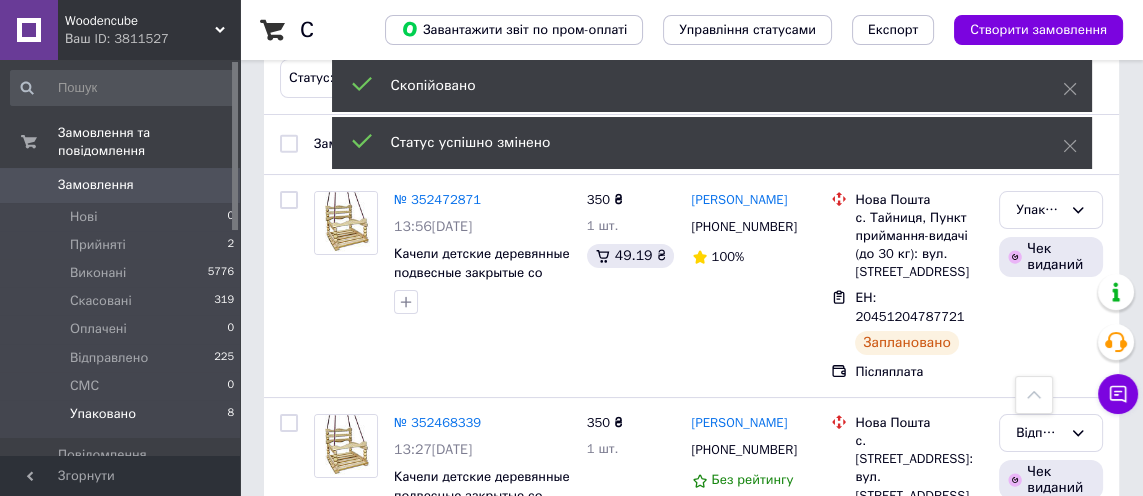 click on "[PHONE_NUMBER]" at bounding box center (744, 226) 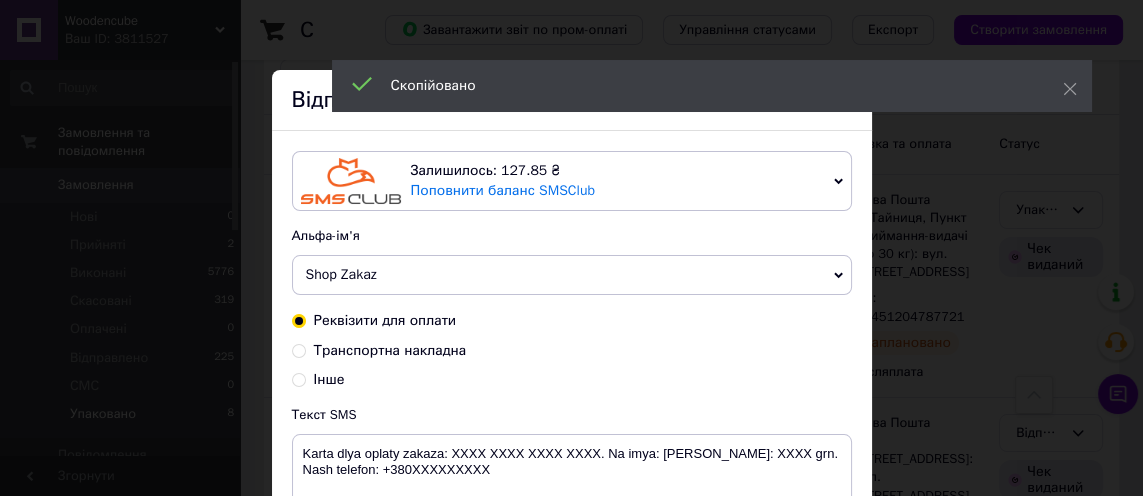 click on "Інше" at bounding box center [572, 380] 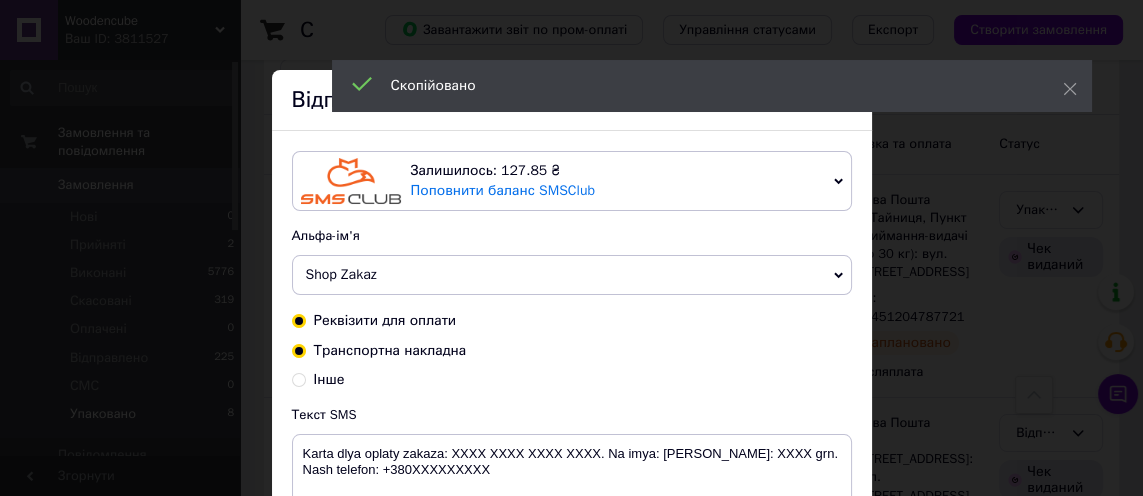 radio on "true" 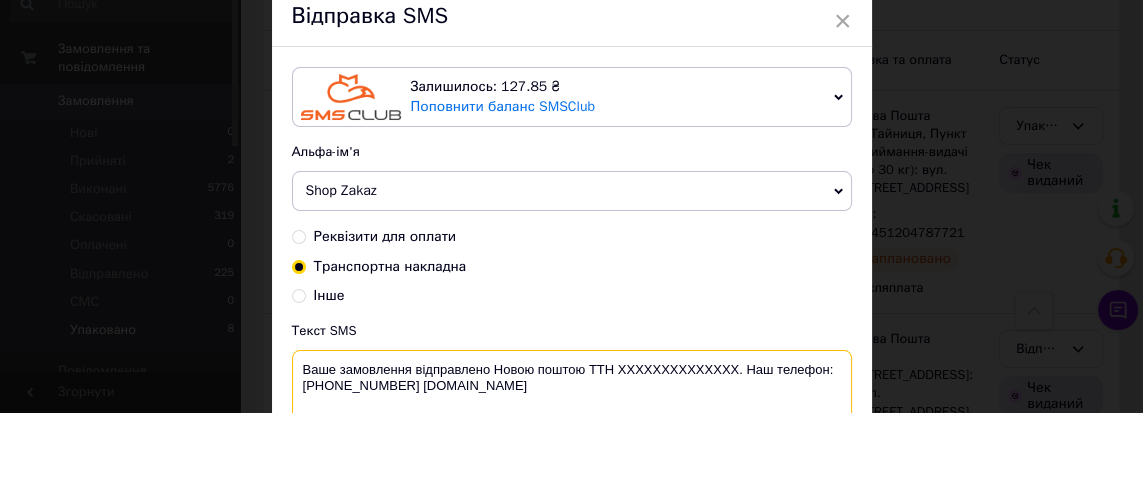 scroll, scrollTop: 273, scrollLeft: 0, axis: vertical 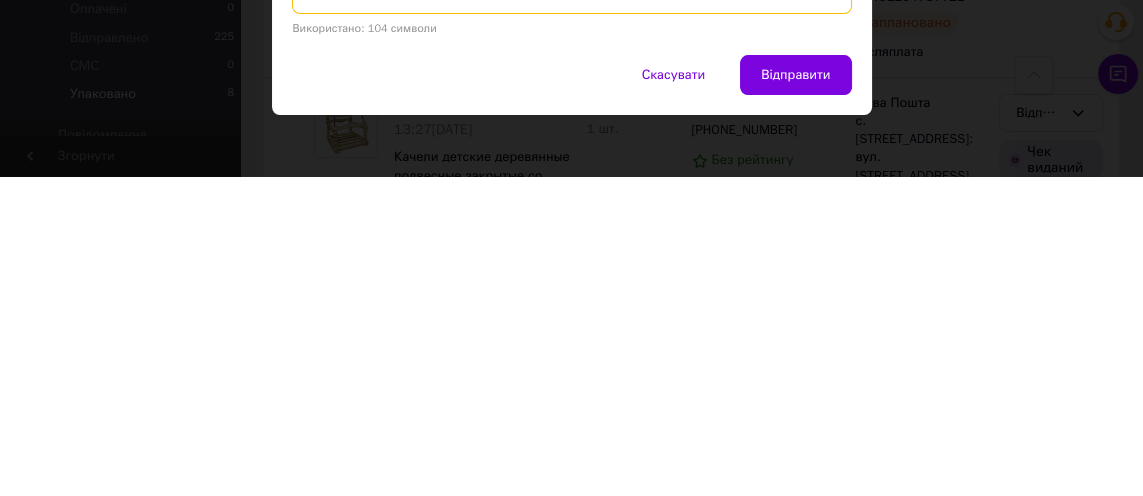type on "Ваше замовлення відправлено Новою поштою ТТН [PHONE_NUMBER]. Наш телефон:[PHONE_NUMBER] [DOMAIN_NAME]" 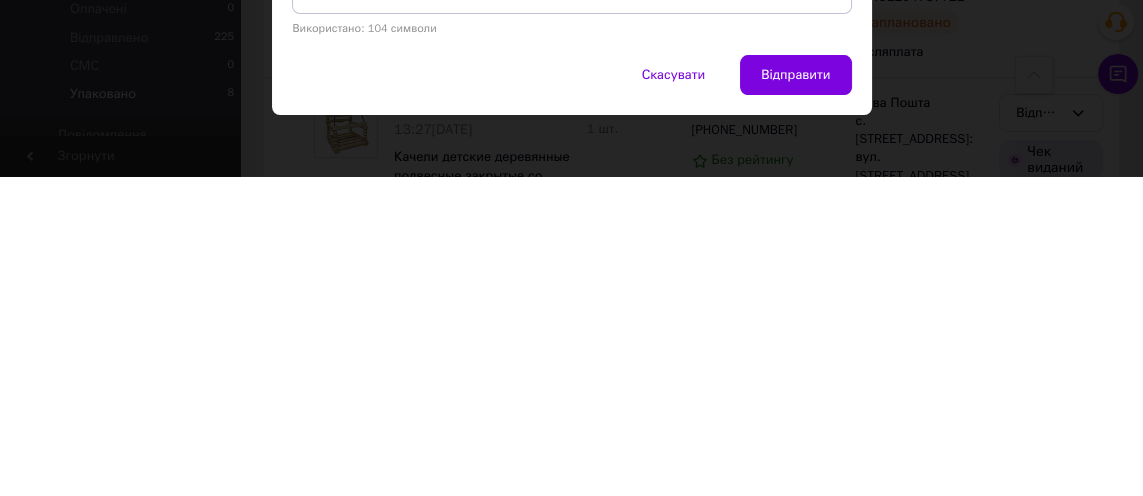 click on "Відправити" at bounding box center (795, 395) 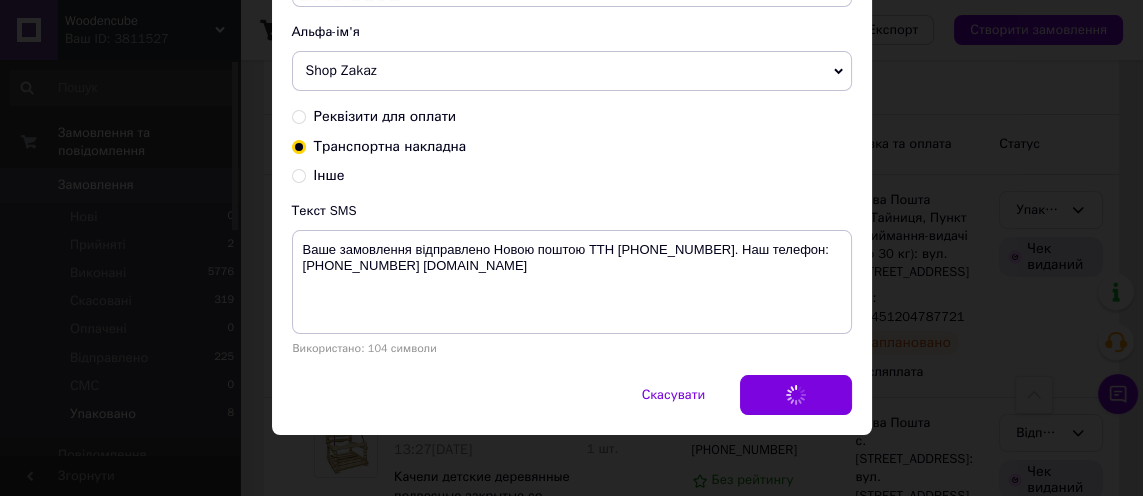 scroll, scrollTop: 0, scrollLeft: 0, axis: both 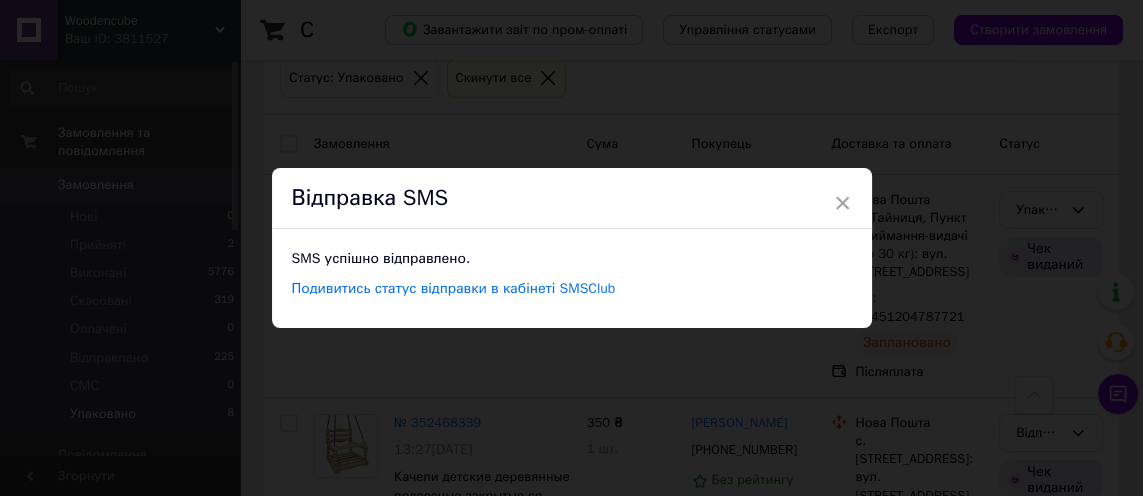 click on "×" at bounding box center (843, 203) 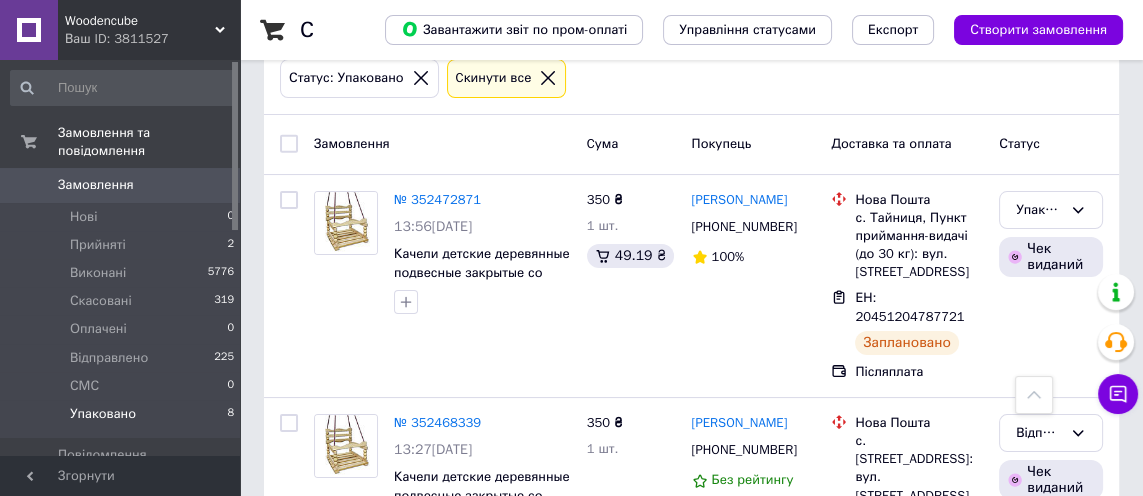 click 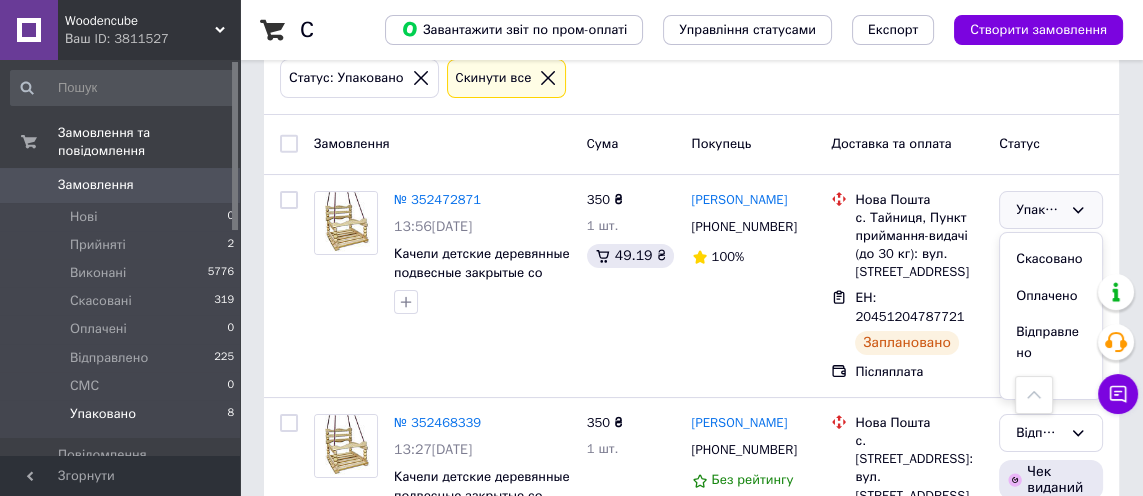 scroll, scrollTop: 74, scrollLeft: 0, axis: vertical 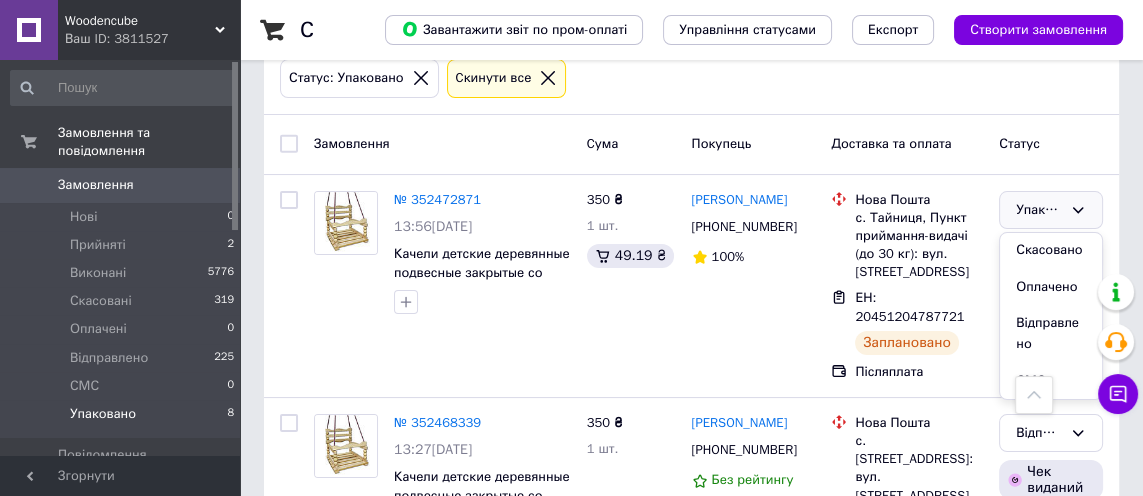 click on "Відправлено" at bounding box center (1051, 333) 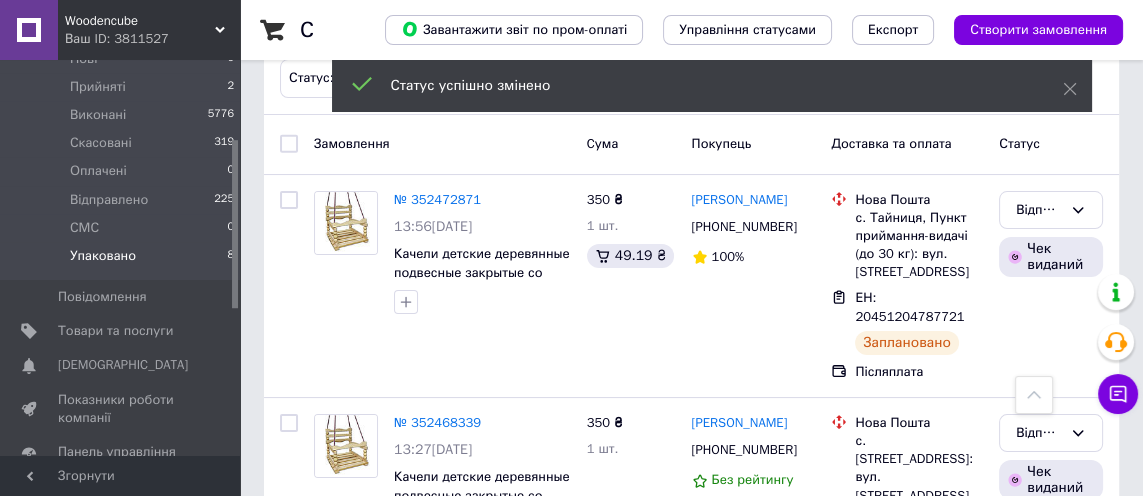 scroll, scrollTop: 198, scrollLeft: 0, axis: vertical 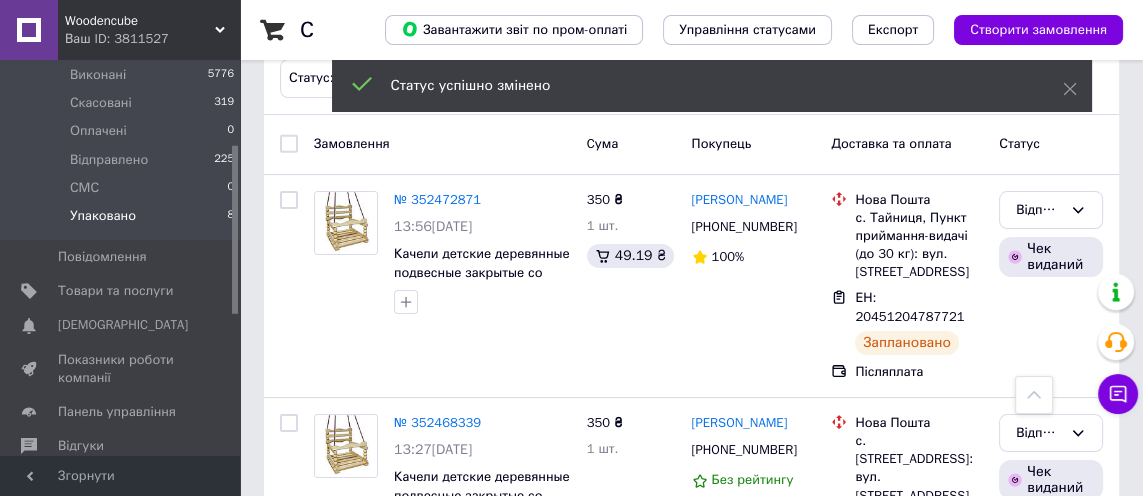 click at bounding box center (212, 412) 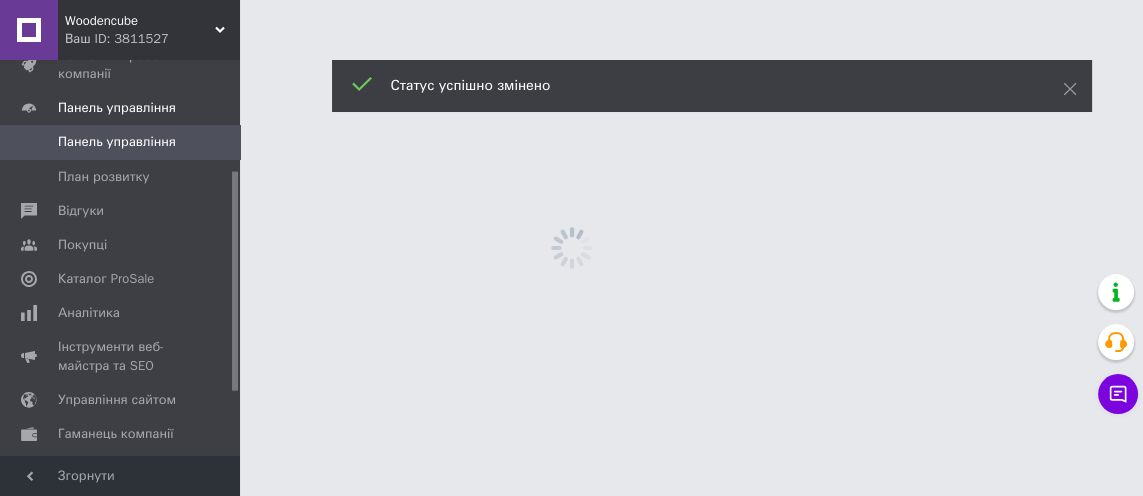 scroll, scrollTop: 0, scrollLeft: 0, axis: both 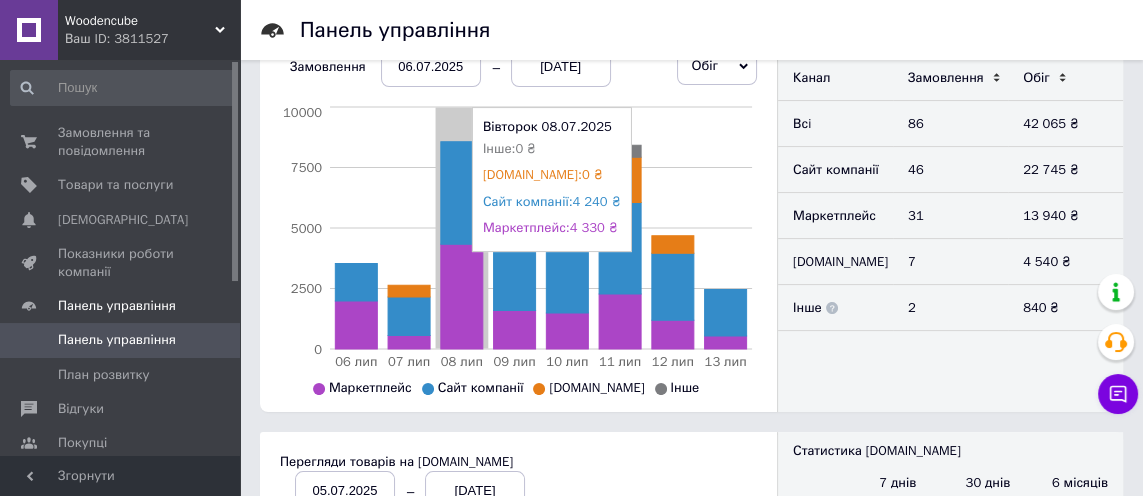 click on "Замовлення та повідомлення" at bounding box center [121, 142] 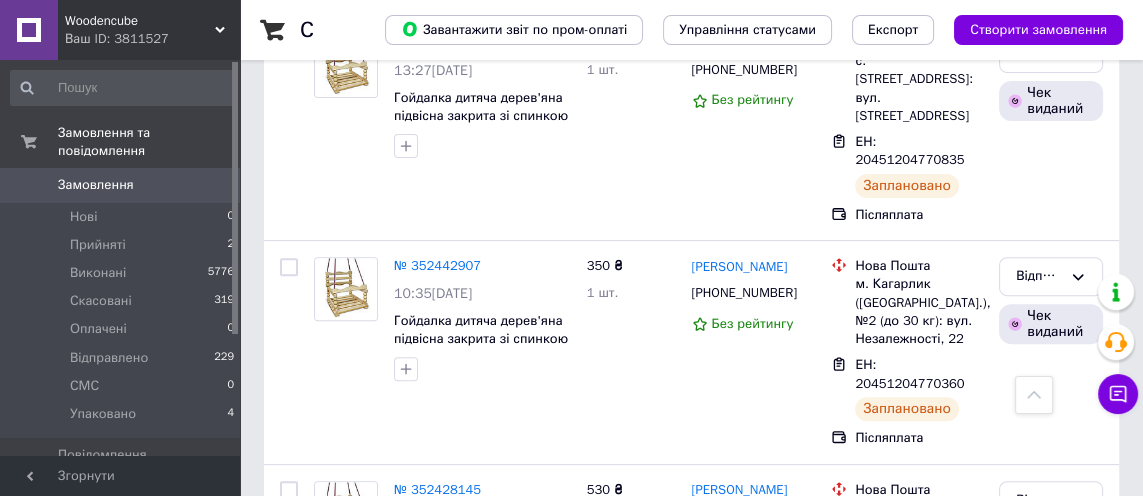 scroll, scrollTop: 765, scrollLeft: 0, axis: vertical 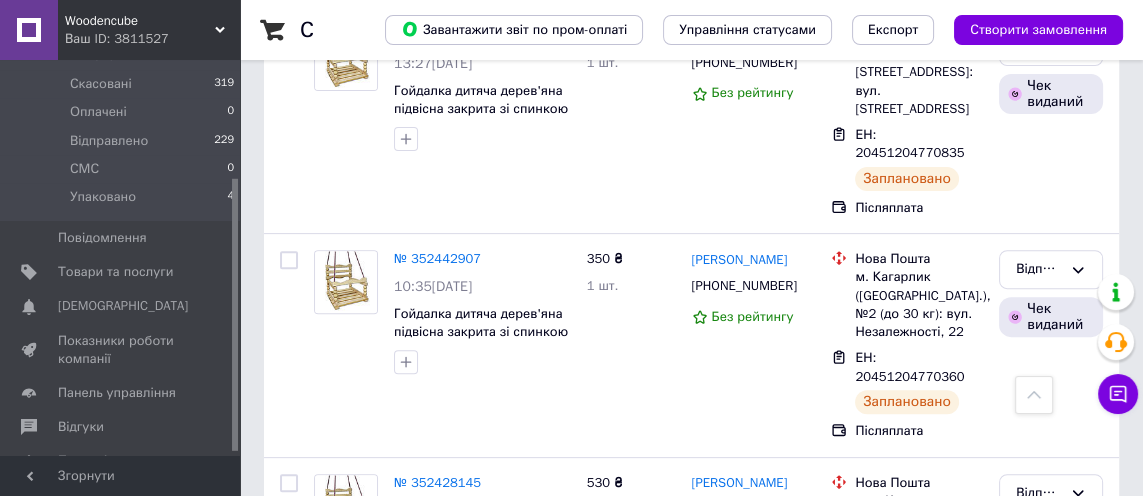 click on "Показники роботи компанії" at bounding box center (121, 350) 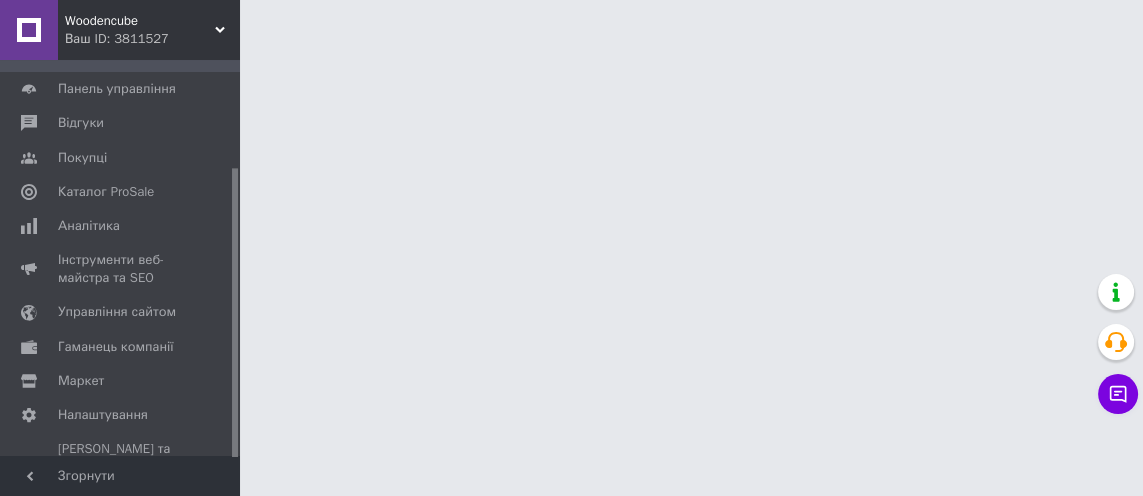 scroll, scrollTop: 137, scrollLeft: 0, axis: vertical 